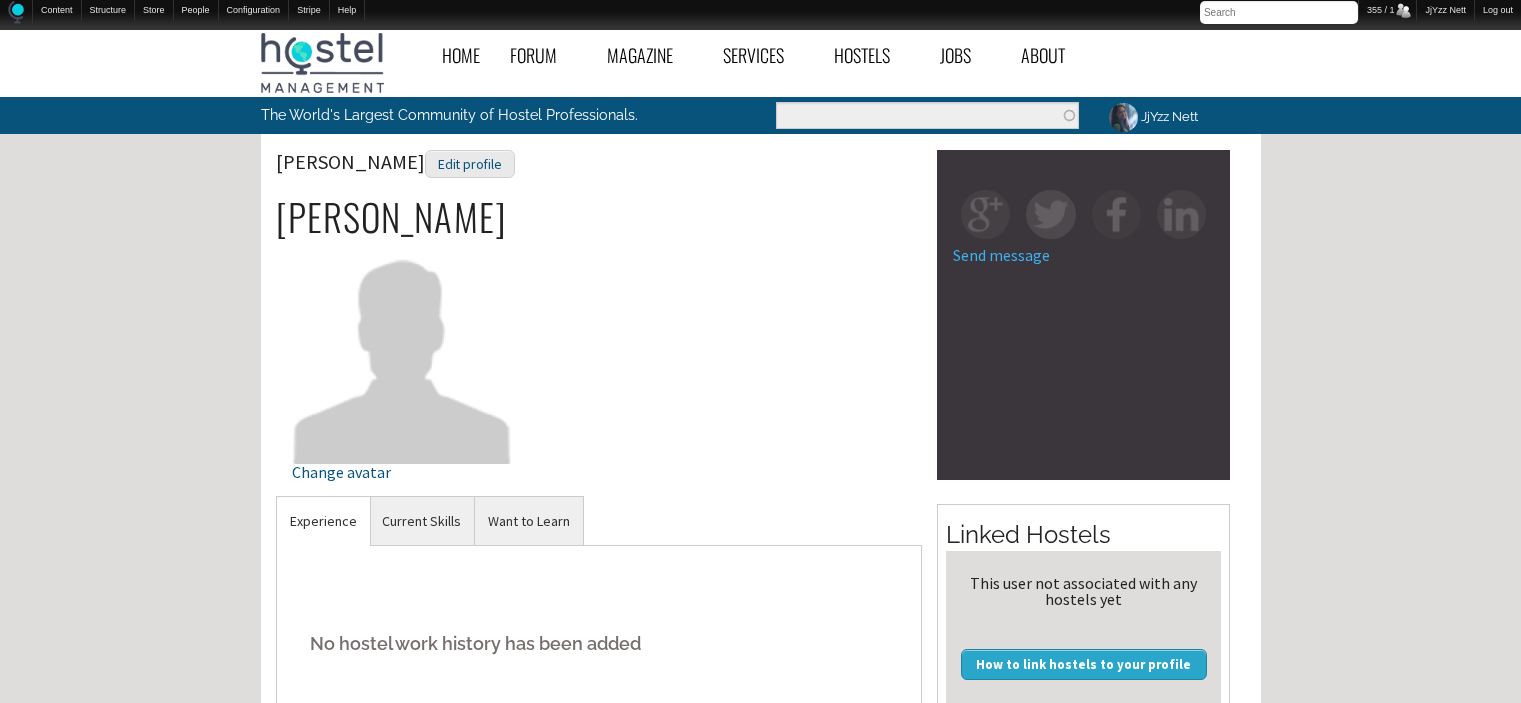 scroll, scrollTop: 0, scrollLeft: 0, axis: both 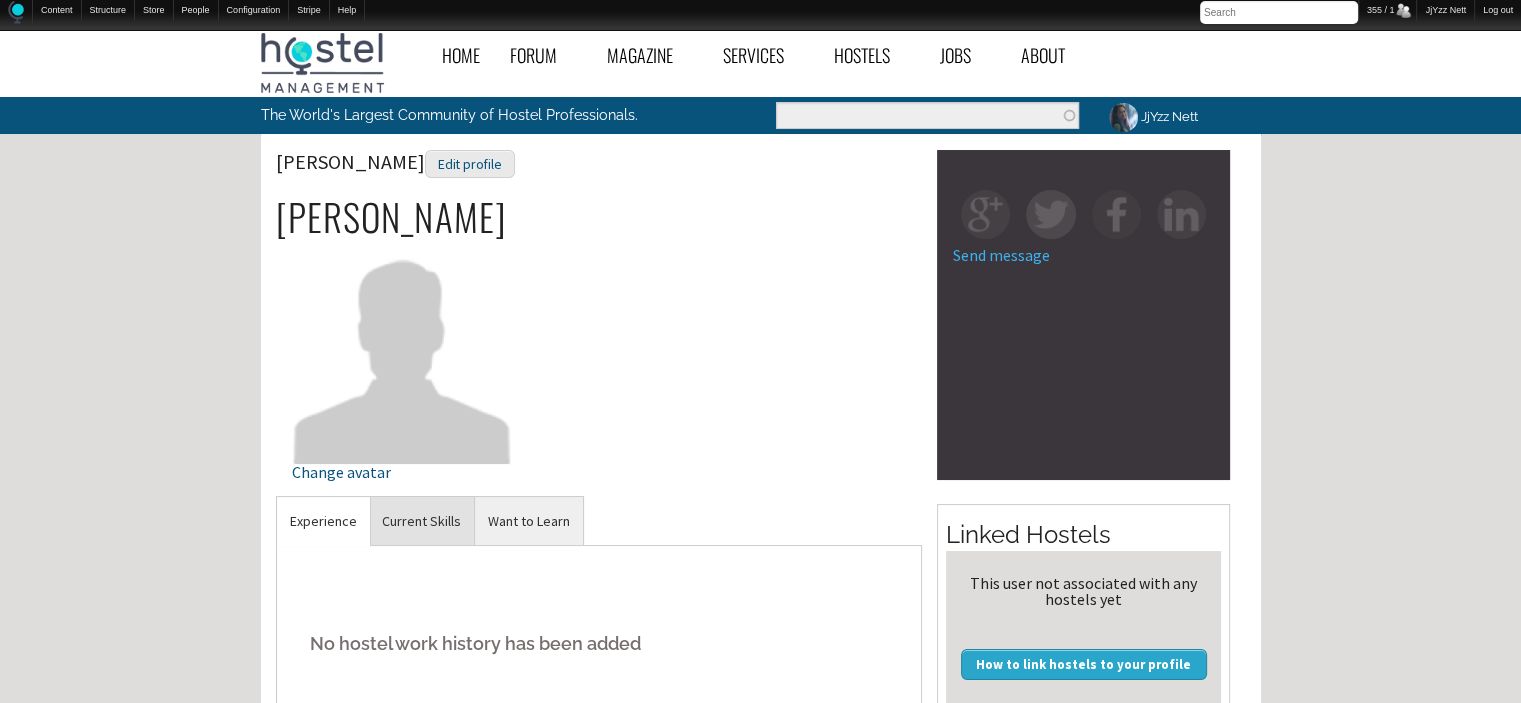 click on "Current Skills" at bounding box center [421, 521] 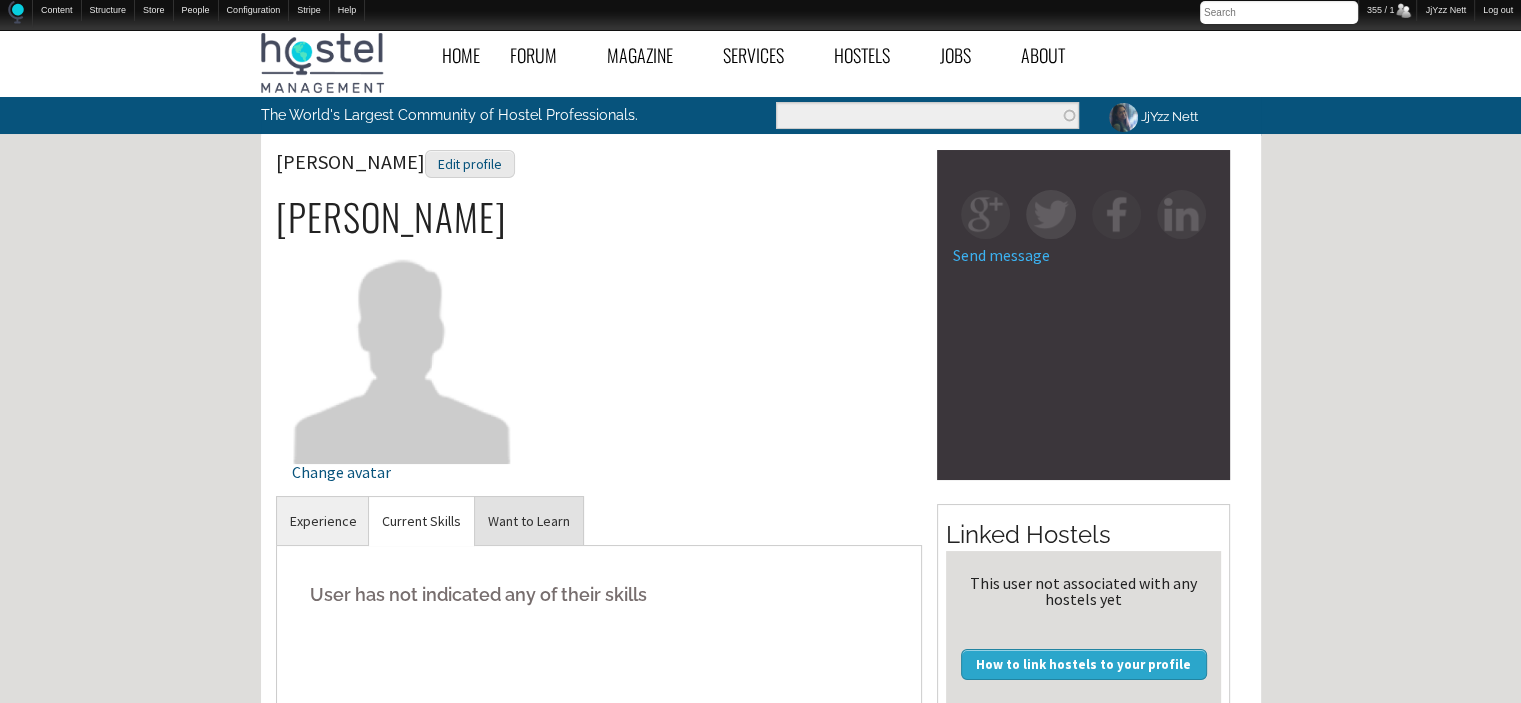 click on "Want to Learn" at bounding box center (529, 521) 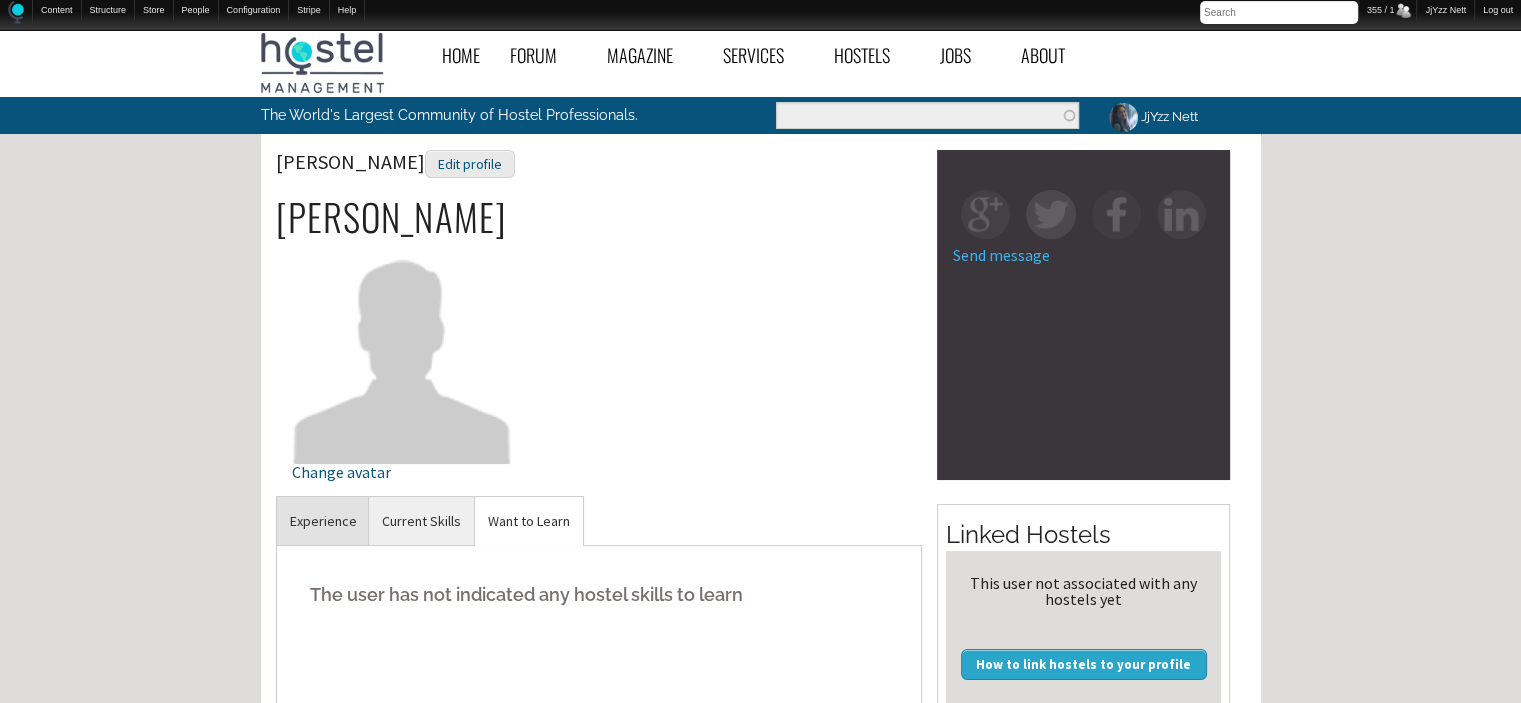 click on "Experience" at bounding box center (323, 521) 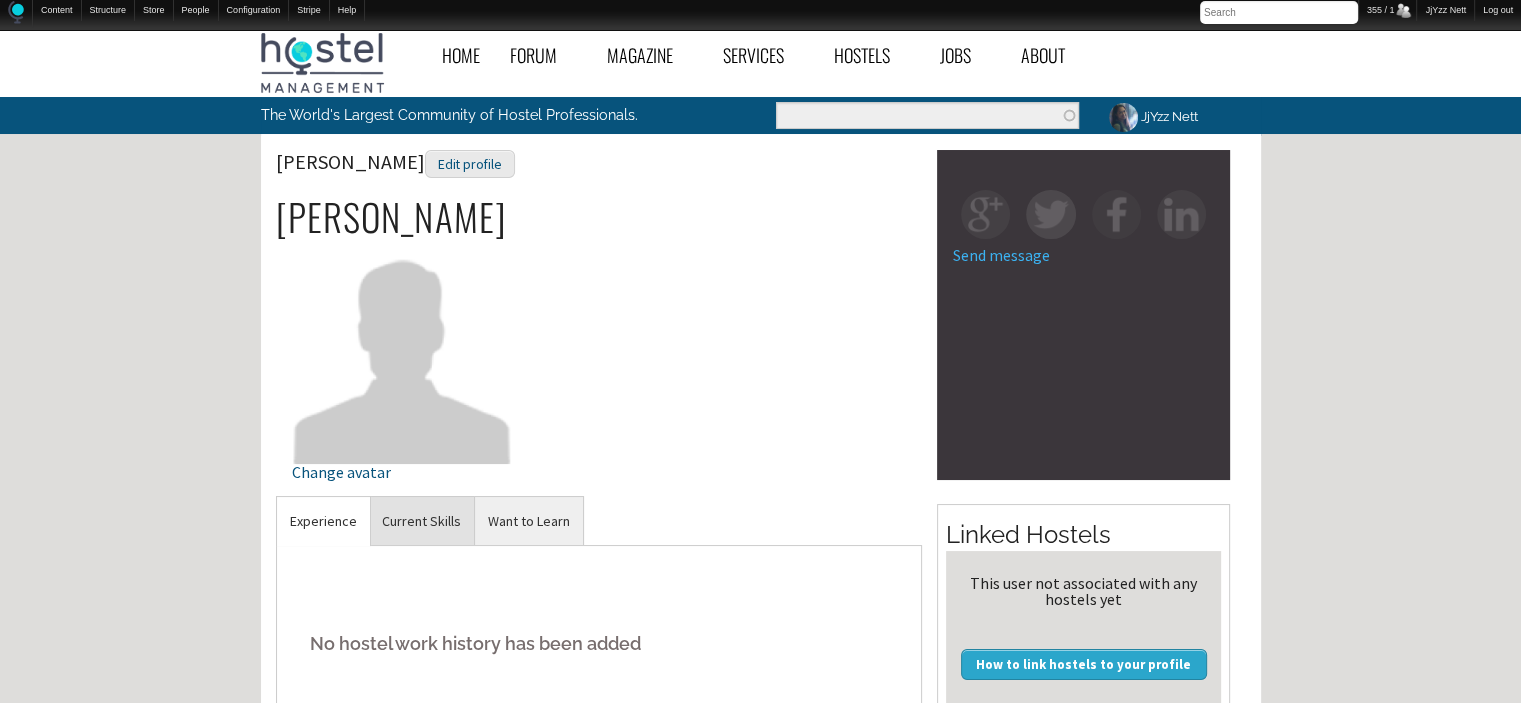 click on "Current Skills" at bounding box center (421, 521) 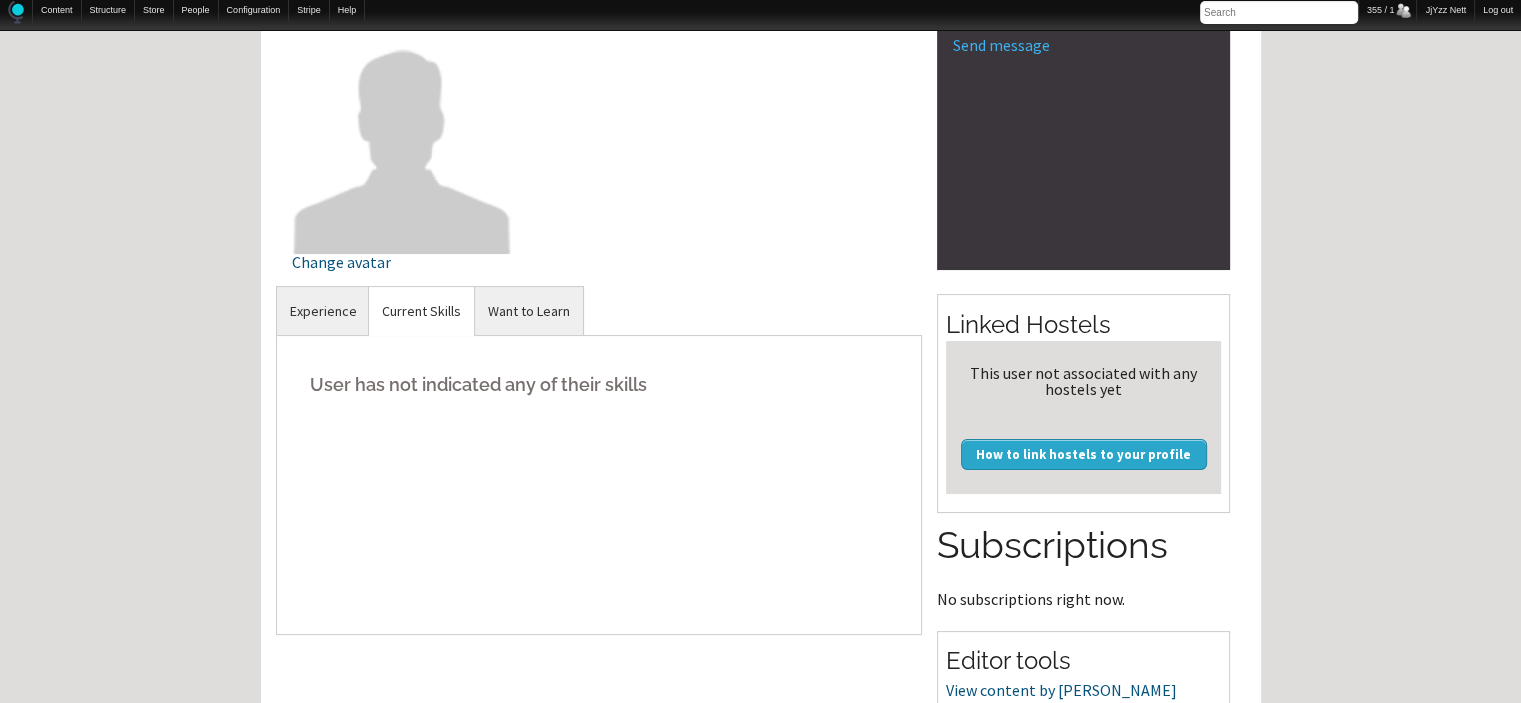 scroll, scrollTop: 400, scrollLeft: 0, axis: vertical 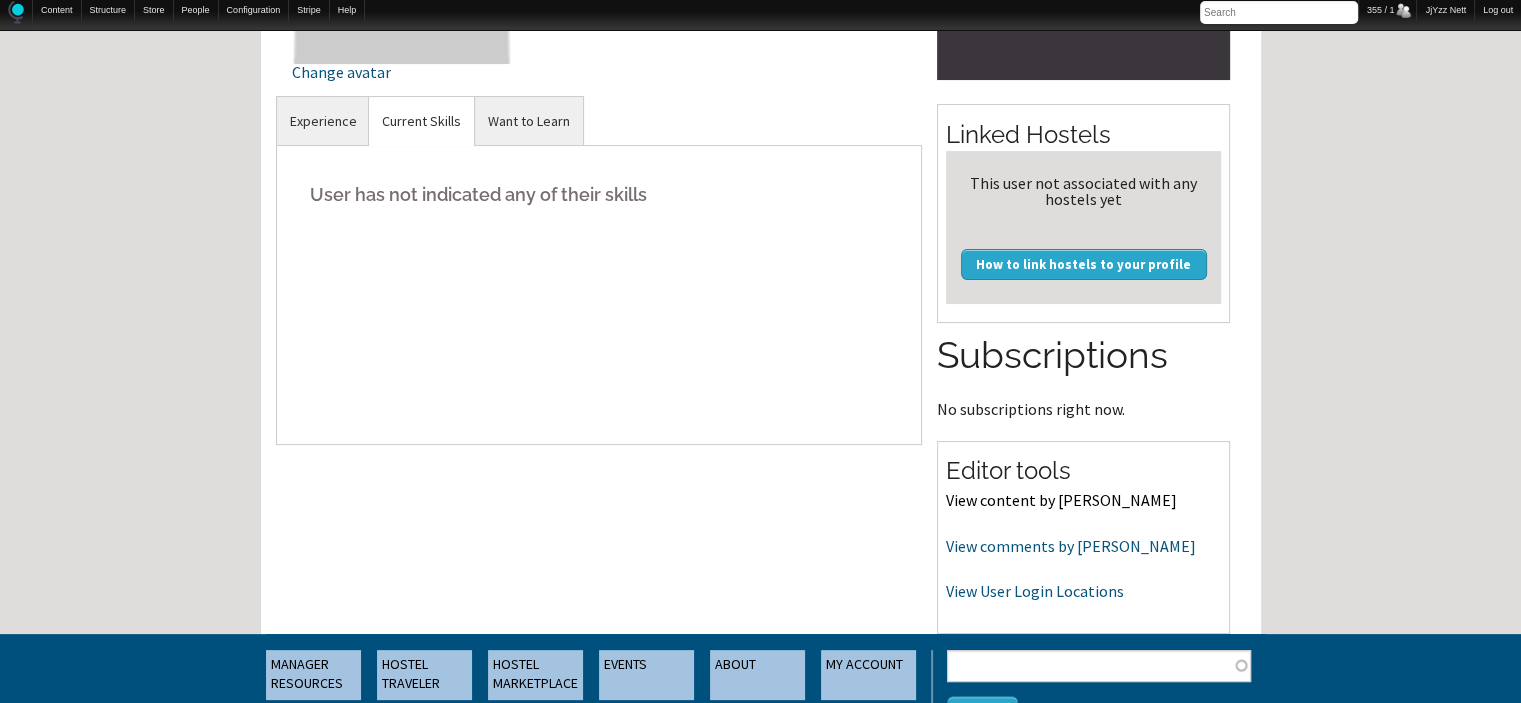 click on "View content by Debaparna" at bounding box center [1061, 500] 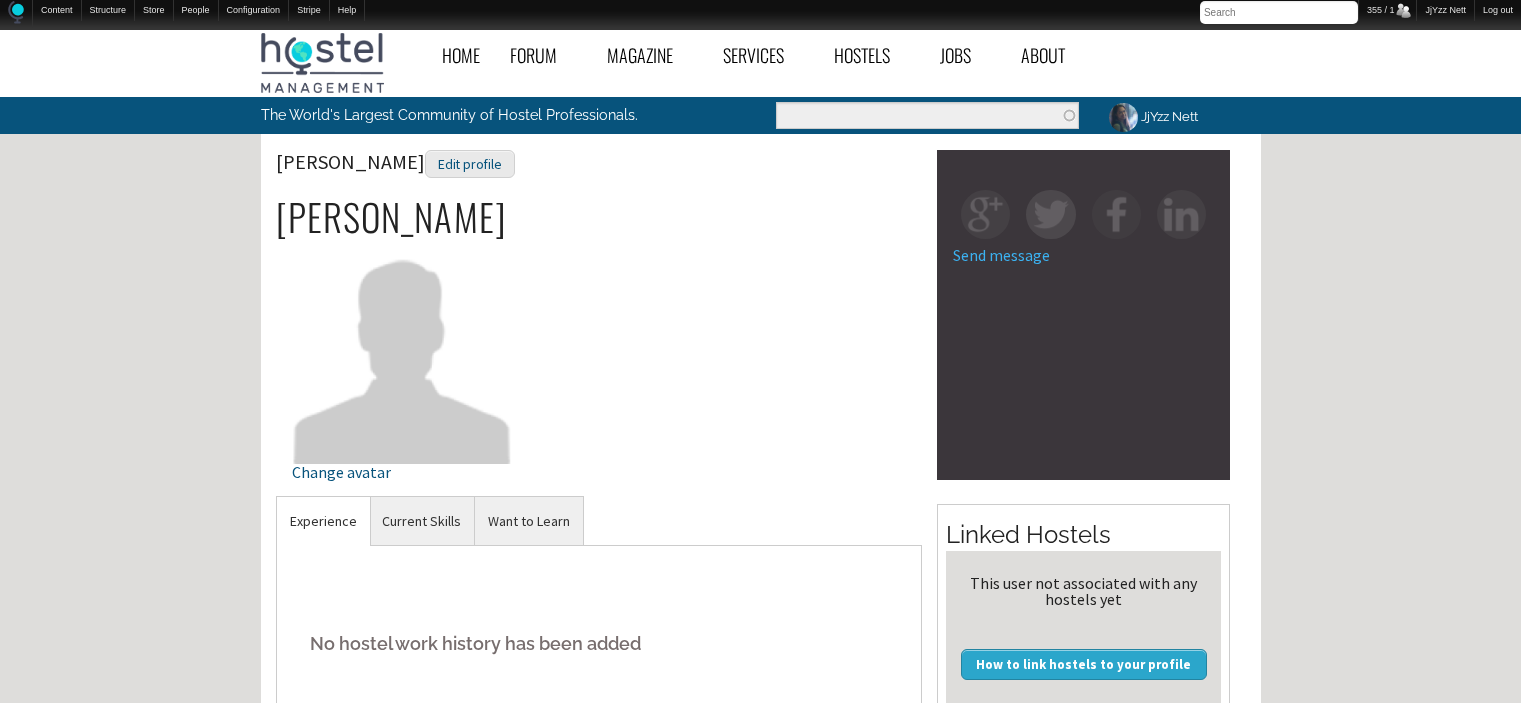 scroll, scrollTop: 400, scrollLeft: 0, axis: vertical 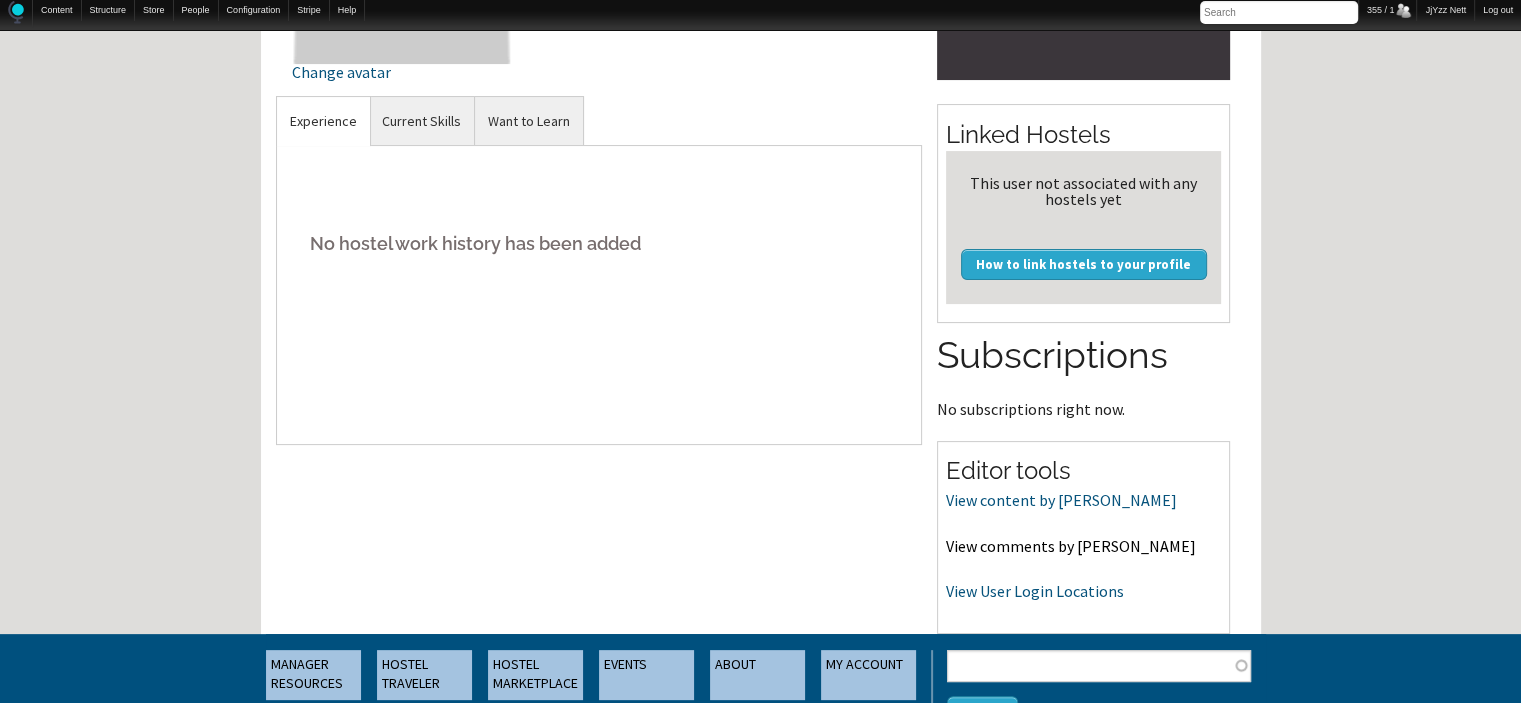click on "View comments by [PERSON_NAME]" at bounding box center (1071, 546) 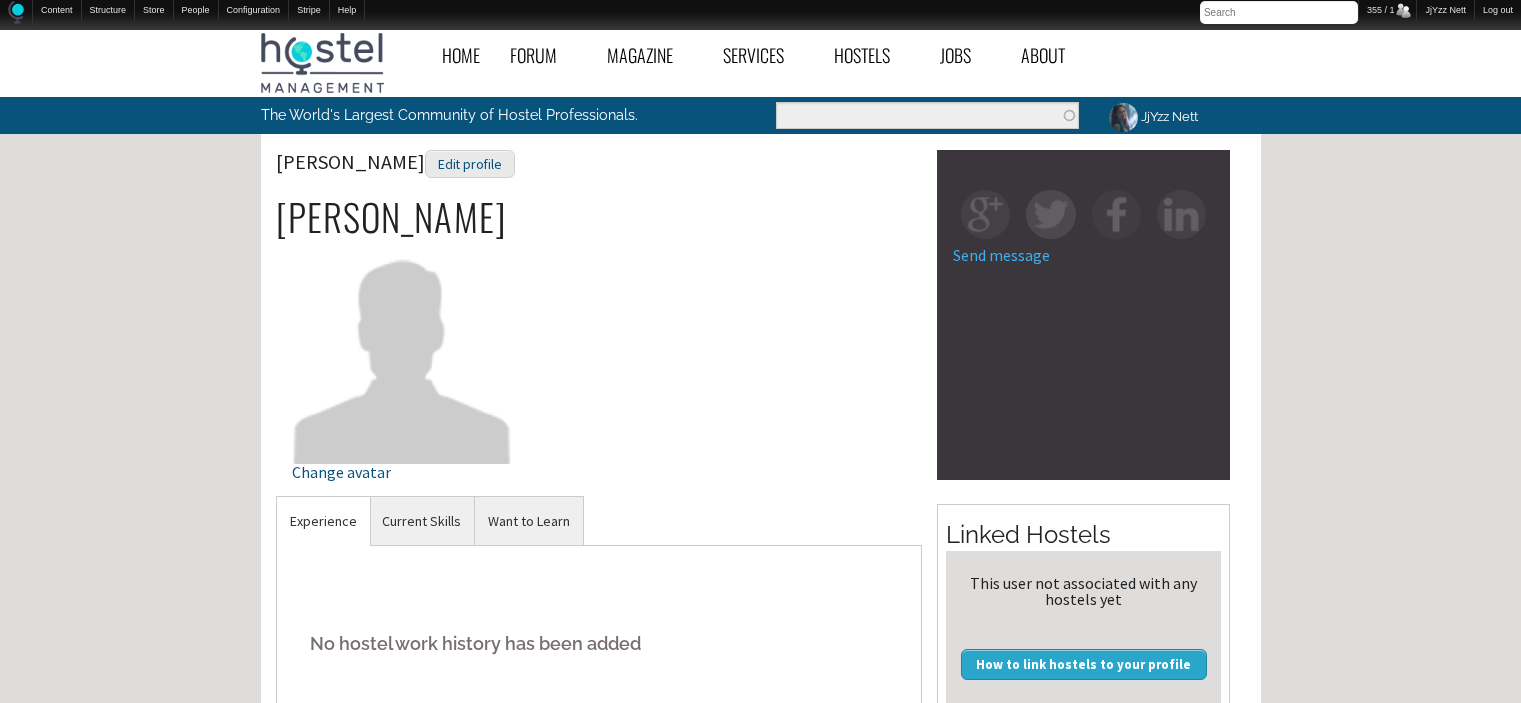 scroll, scrollTop: 400, scrollLeft: 0, axis: vertical 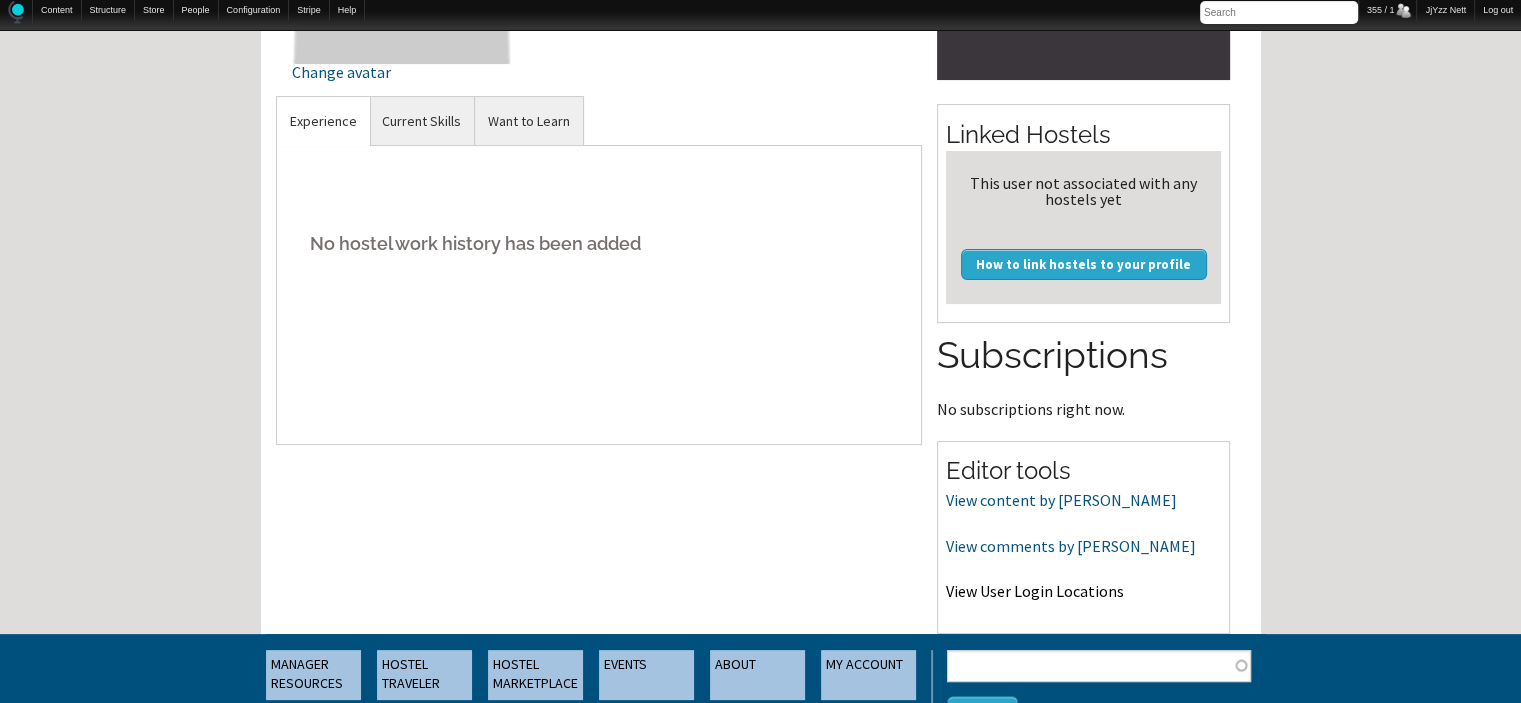 click on "View User Login Locations" at bounding box center [1035, 591] 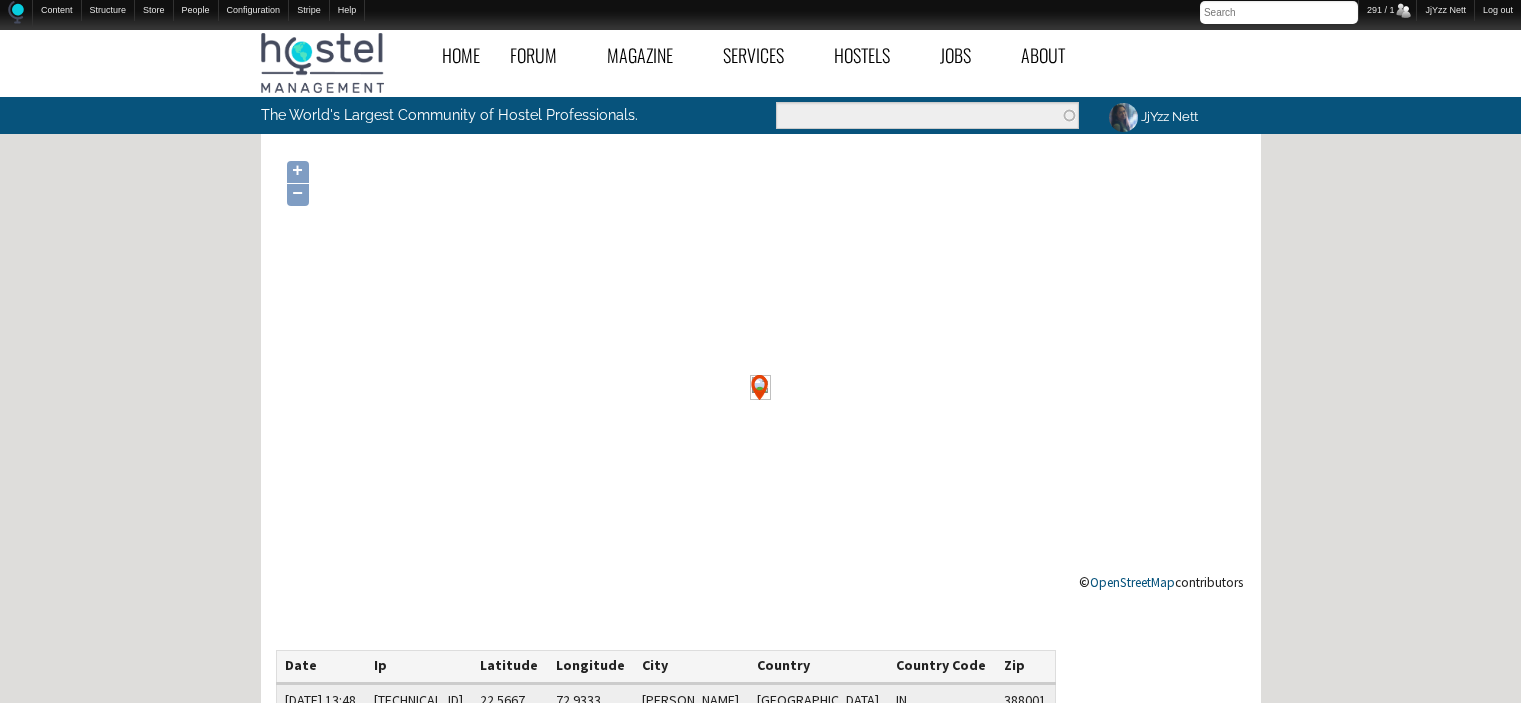 scroll, scrollTop: 0, scrollLeft: 0, axis: both 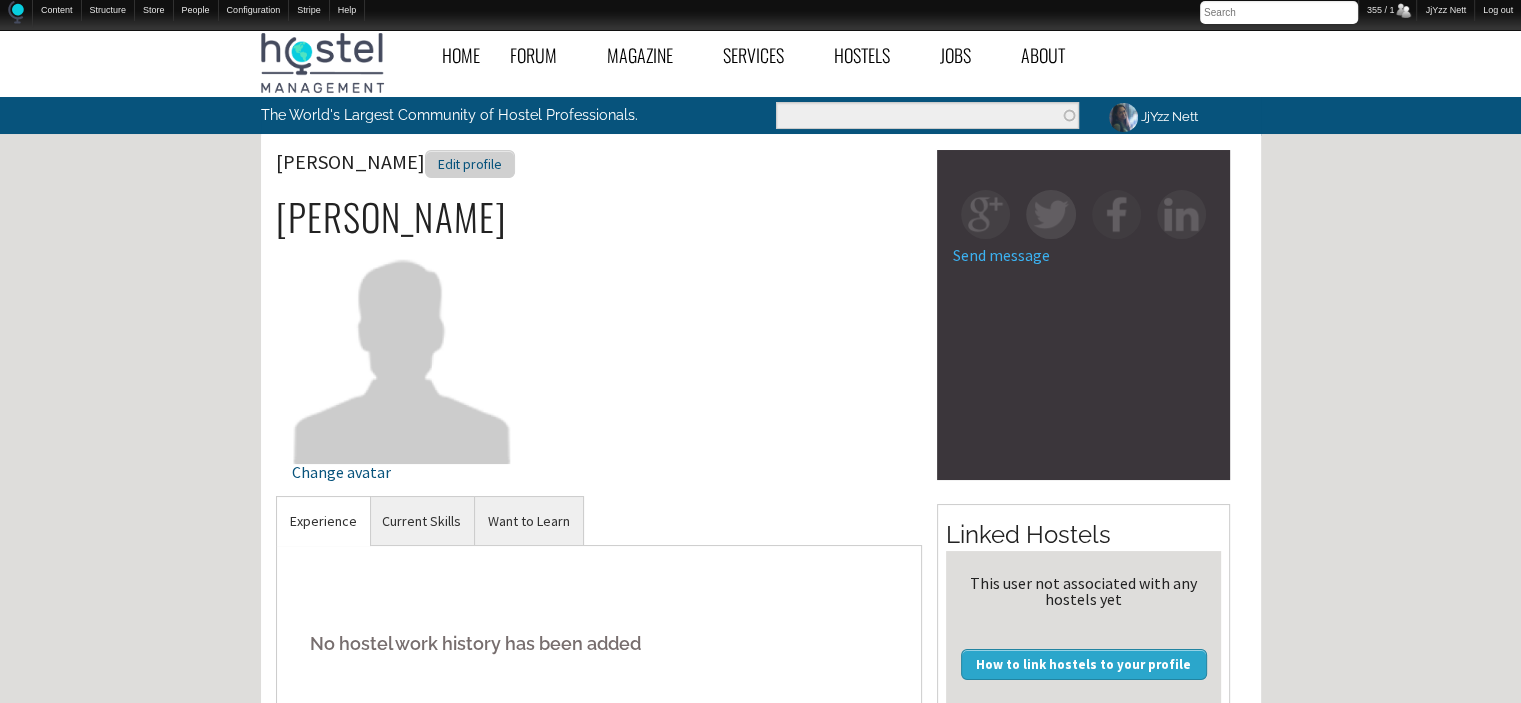 click on "Edit profile" at bounding box center (470, 164) 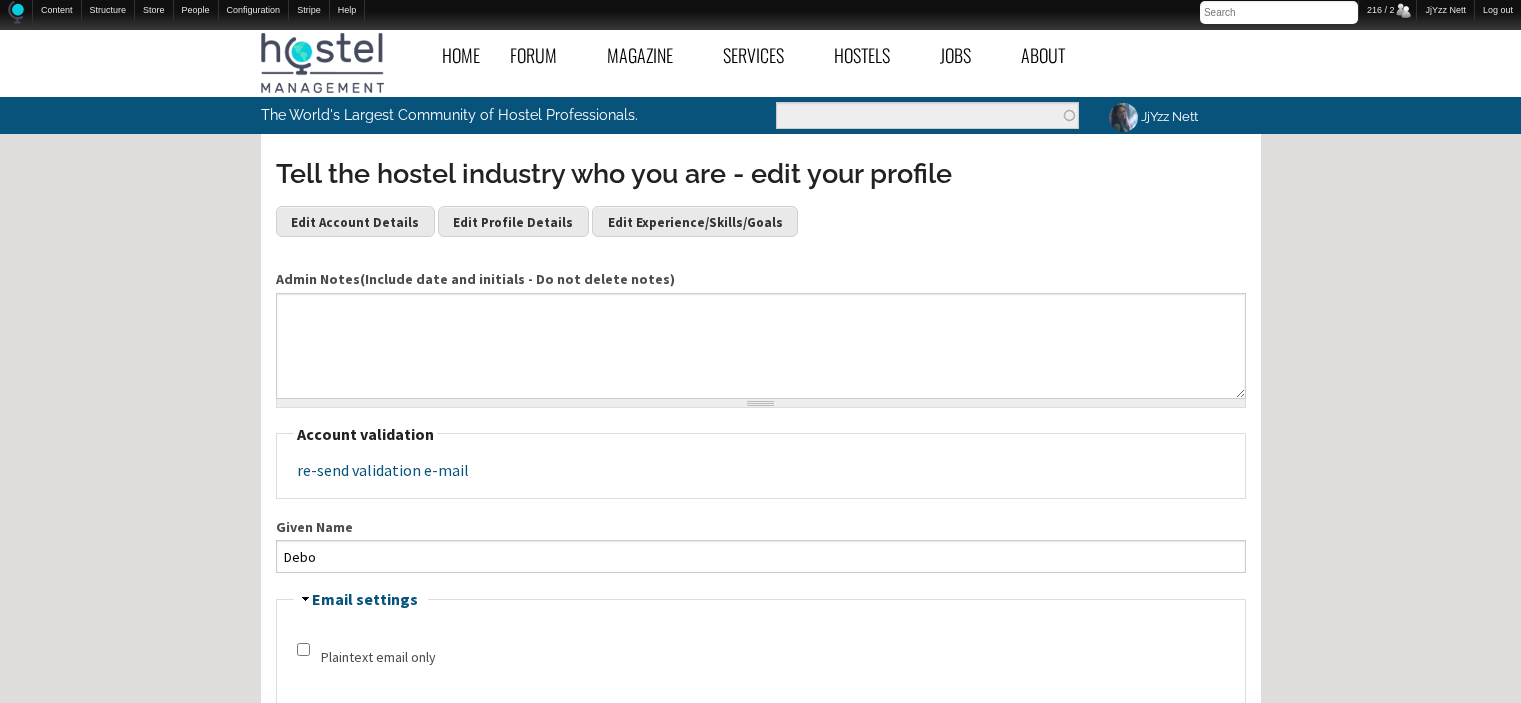 scroll, scrollTop: 0, scrollLeft: 0, axis: both 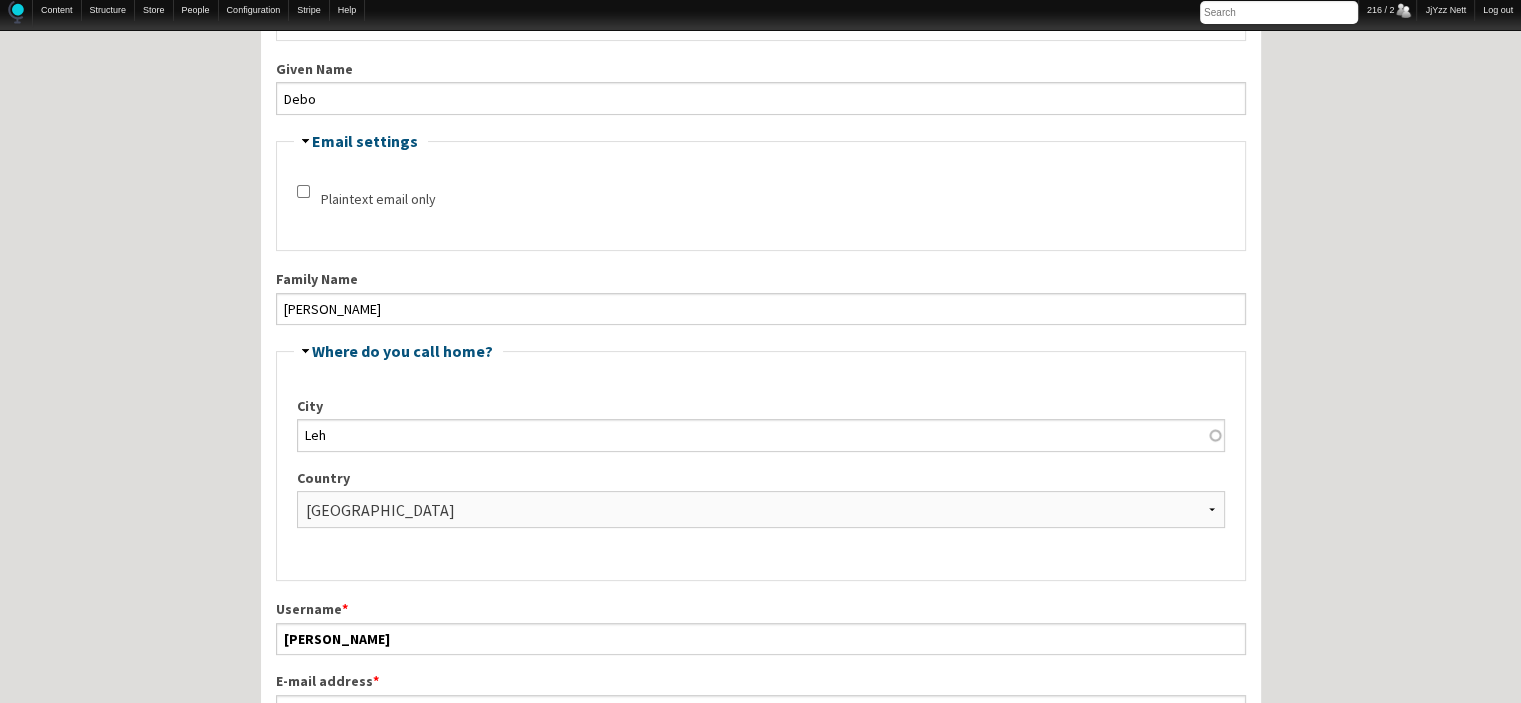 drag, startPoint x: 1517, startPoint y: 221, endPoint x: 1531, endPoint y: 218, distance: 14.3178215 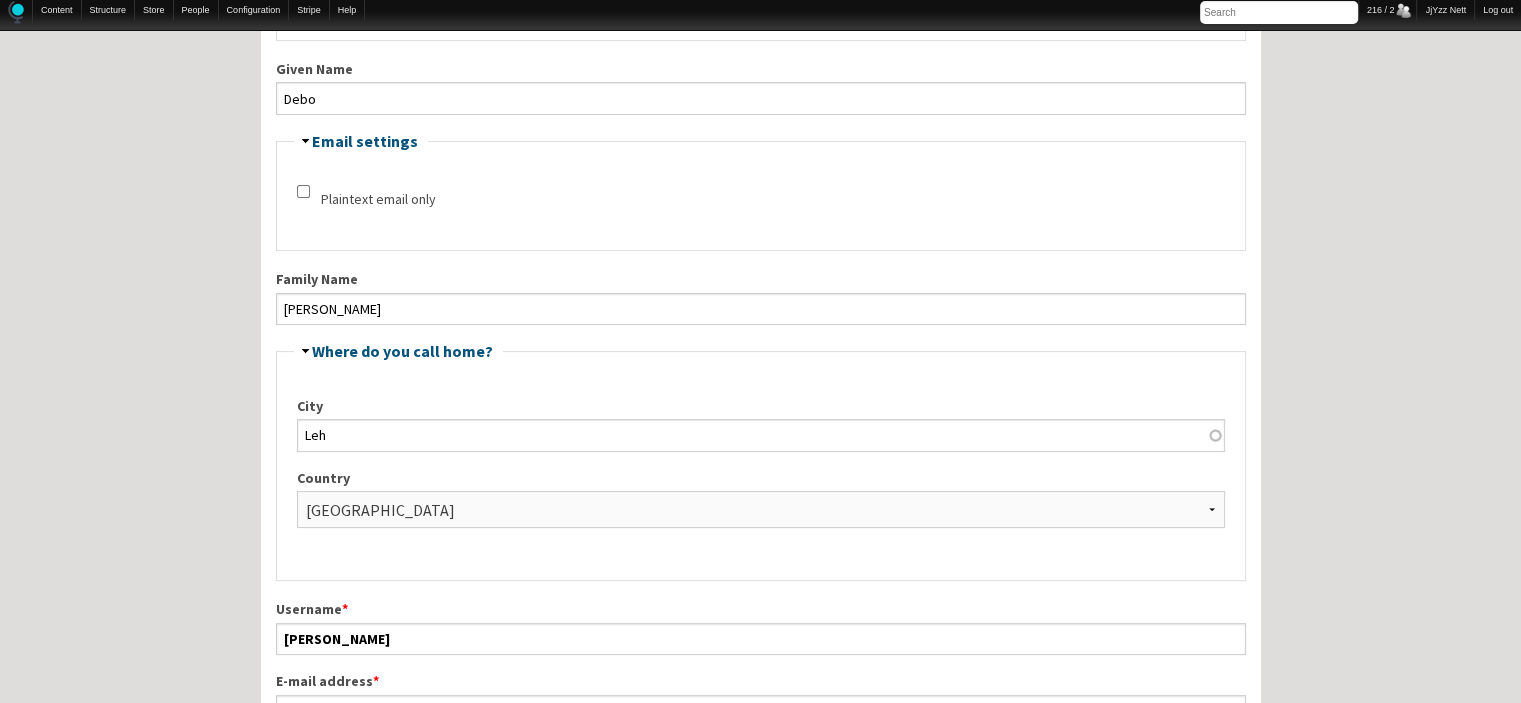 click on "Skip to main content
Home   Forum   « Back Forum Forums Index   « Back Forums Index New Posts   Recent Activity   All Activity   Posts I’m Following   The Common Room   « Back The Common Room MODERATOR NOTES   Introduce Yourself   Introduce Your Hostel   Travel Talk   Hostel Stories   Off Topic Chat   General Hostel Topics   « Back General Hostel Topics Hostel Publications   Hostel Trends and News   Hostel Conferences and Tourism Events   Buy / Sell / Trade Items   Promoting the Hostel Movement   Hostel Videos   Site Feedback and News   Open a New Hostel   « Back Open a New Hostel The Ideal Hostel   Buy / Sell a Hostel   Start a Hostel   Business Partners   Hostel Operations   « Back Hostel Operations Front Desk Operations   Internet Access and Computers   Website, Computer, and Tech Support   Housekeeping and Maintenance" at bounding box center (760, -107) 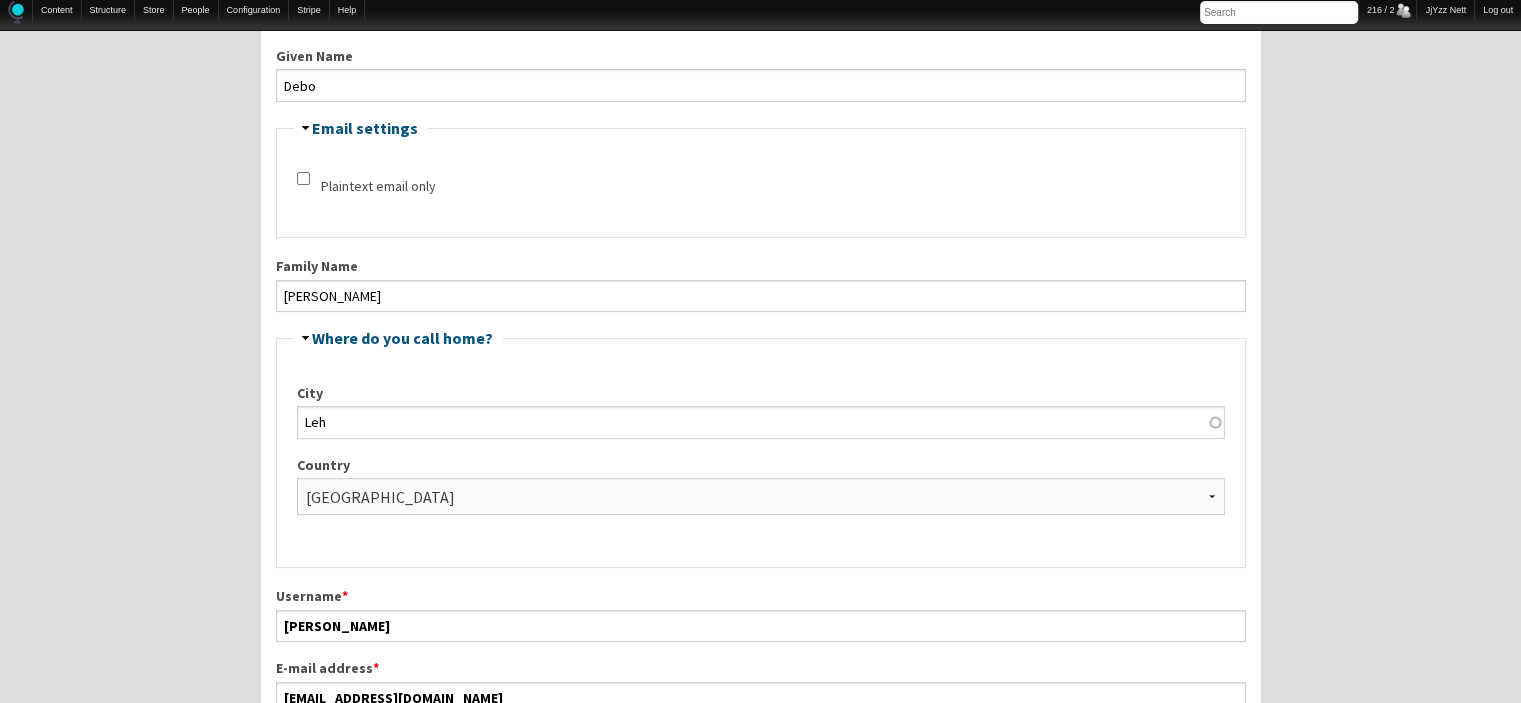 scroll, scrollTop: 499, scrollLeft: 0, axis: vertical 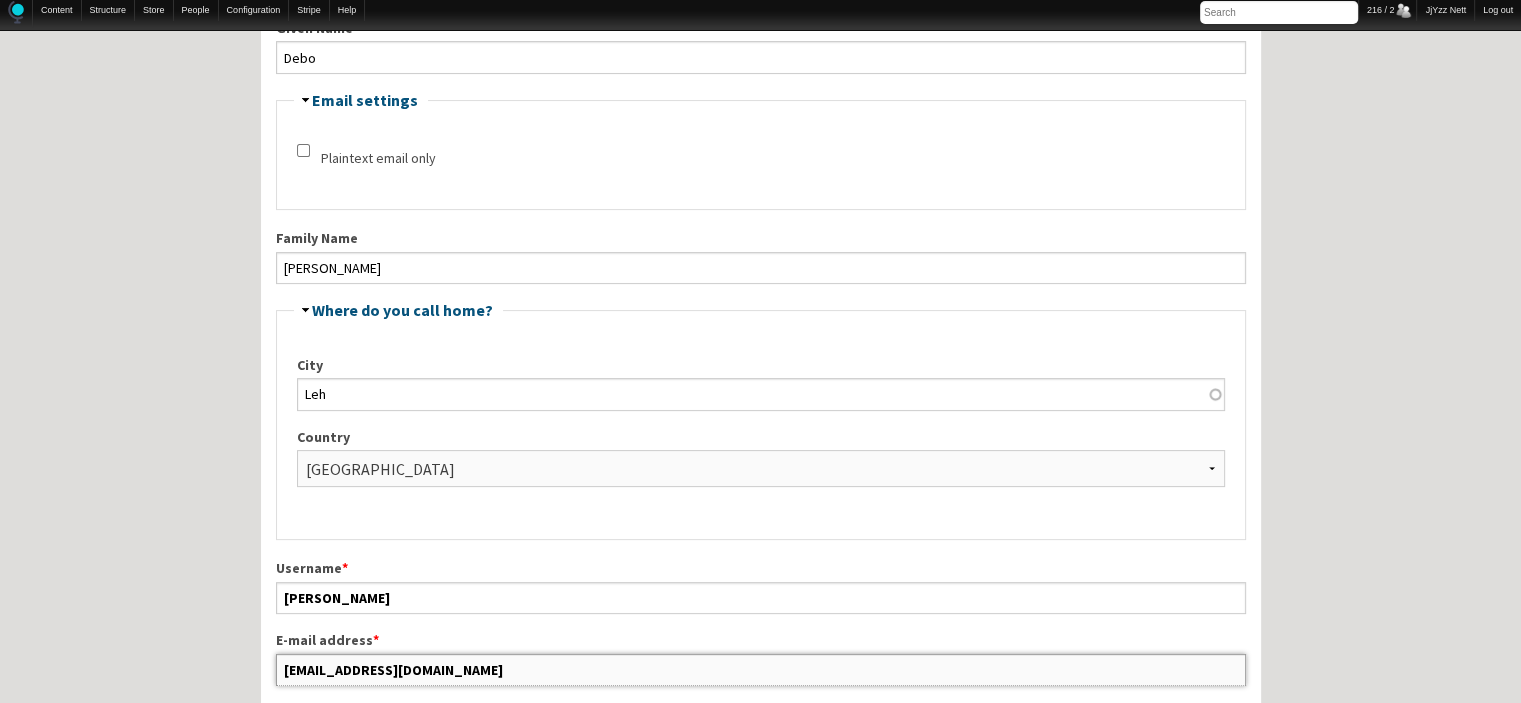 drag, startPoint x: 479, startPoint y: 670, endPoint x: 201, endPoint y: 608, distance: 284.82977 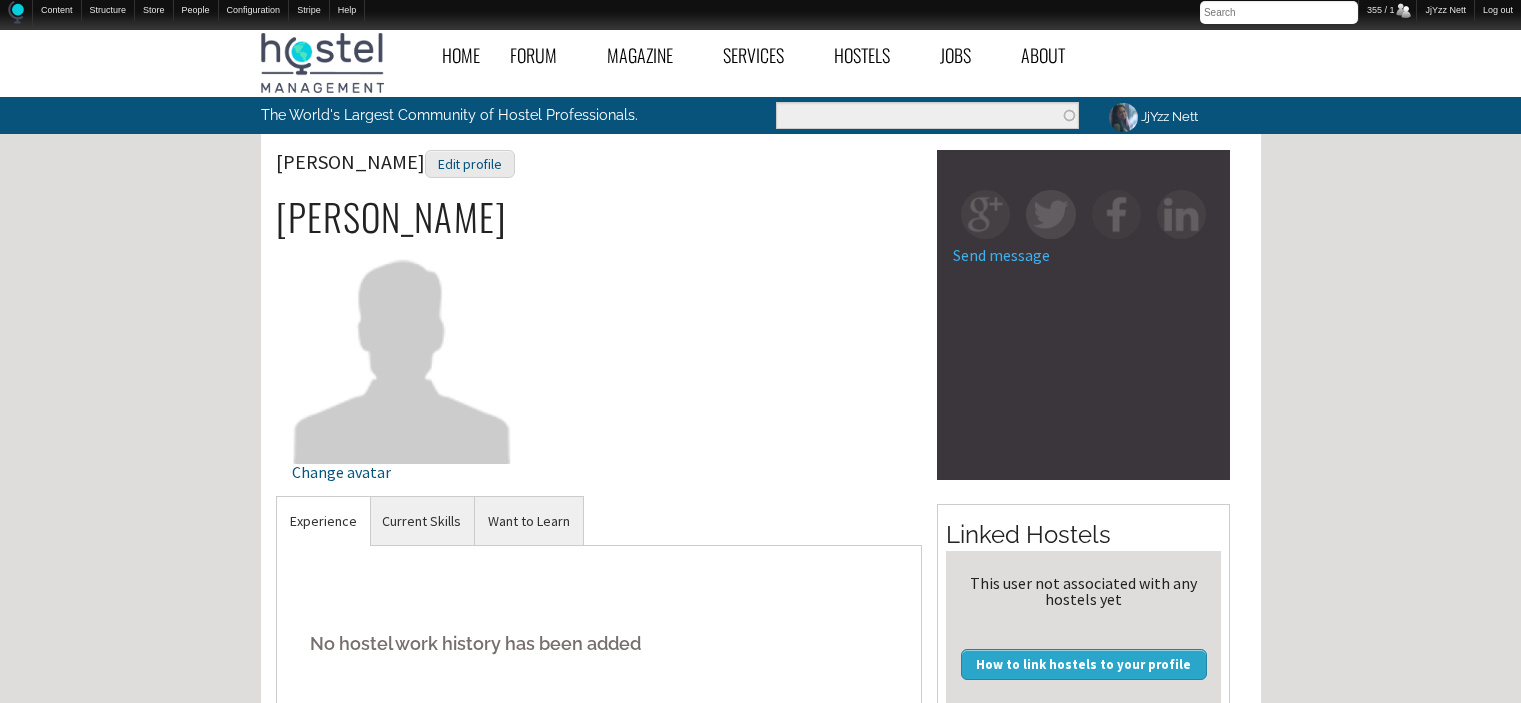 scroll, scrollTop: 0, scrollLeft: 0, axis: both 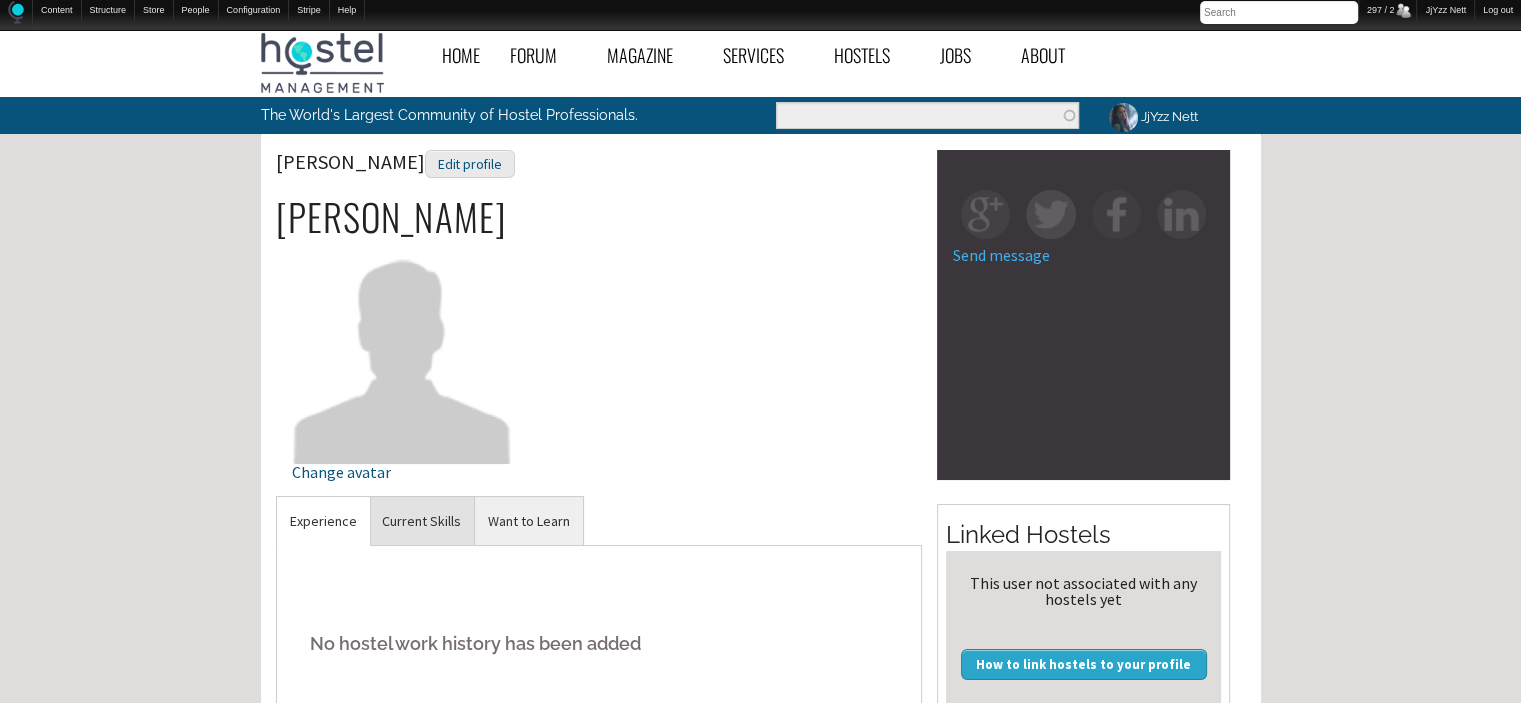 click on "Current Skills" at bounding box center (421, 521) 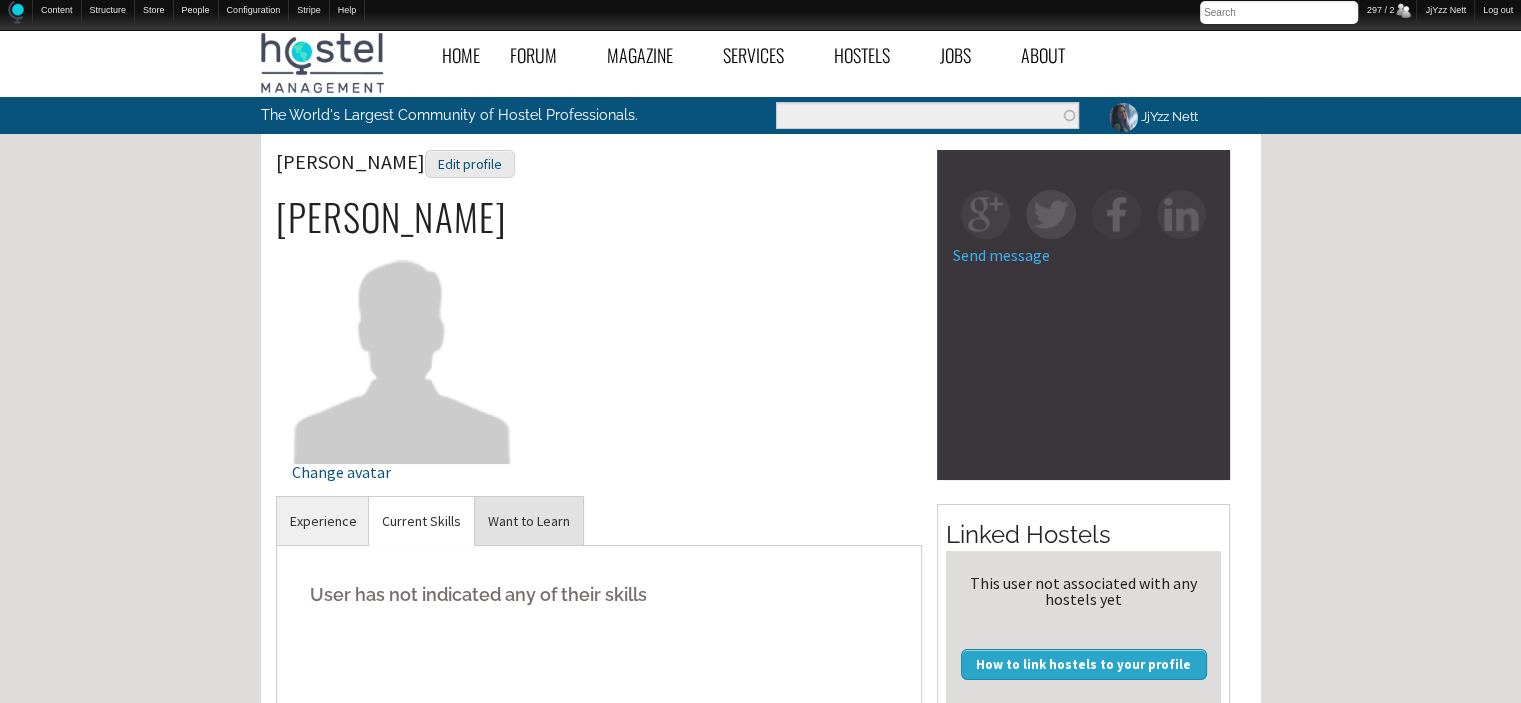 click on "Want to Learn" at bounding box center [529, 521] 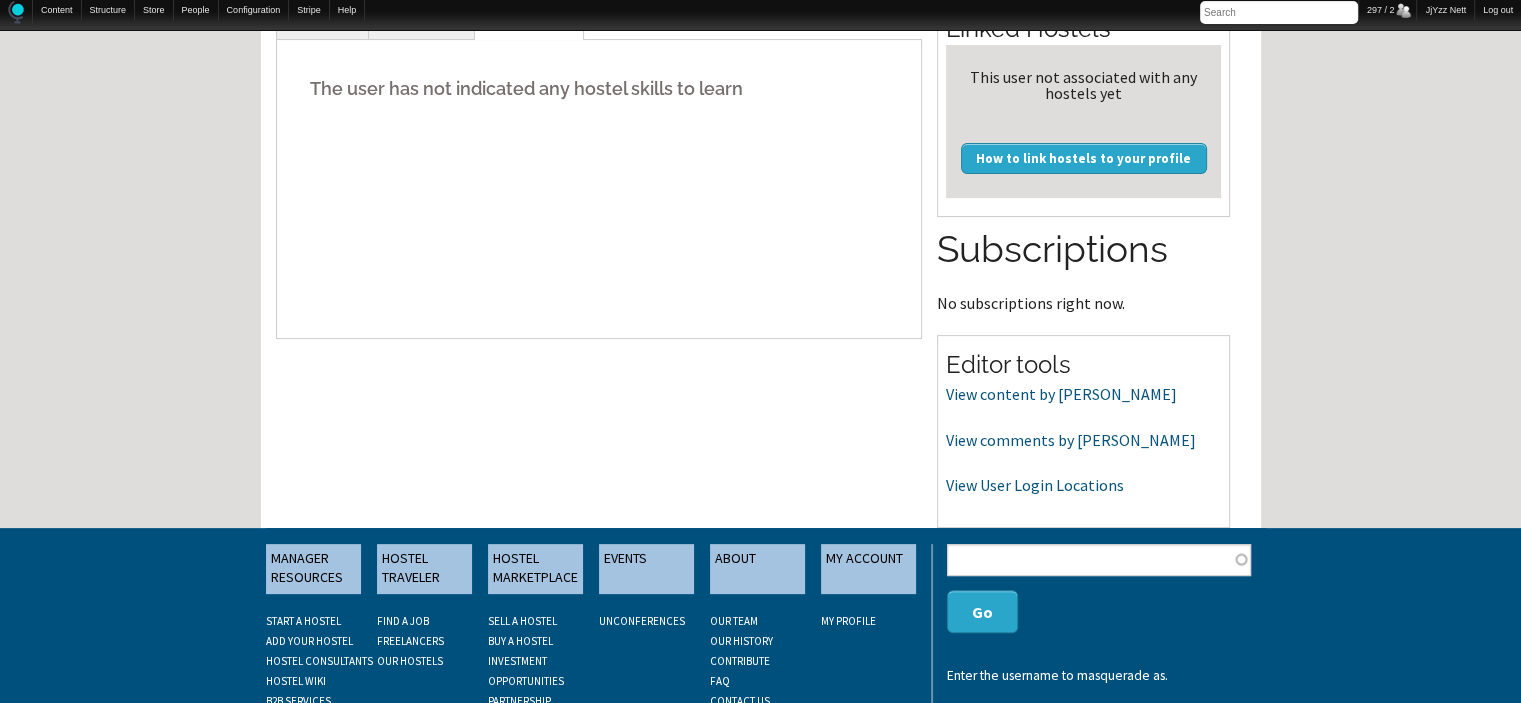 scroll, scrollTop: 546, scrollLeft: 0, axis: vertical 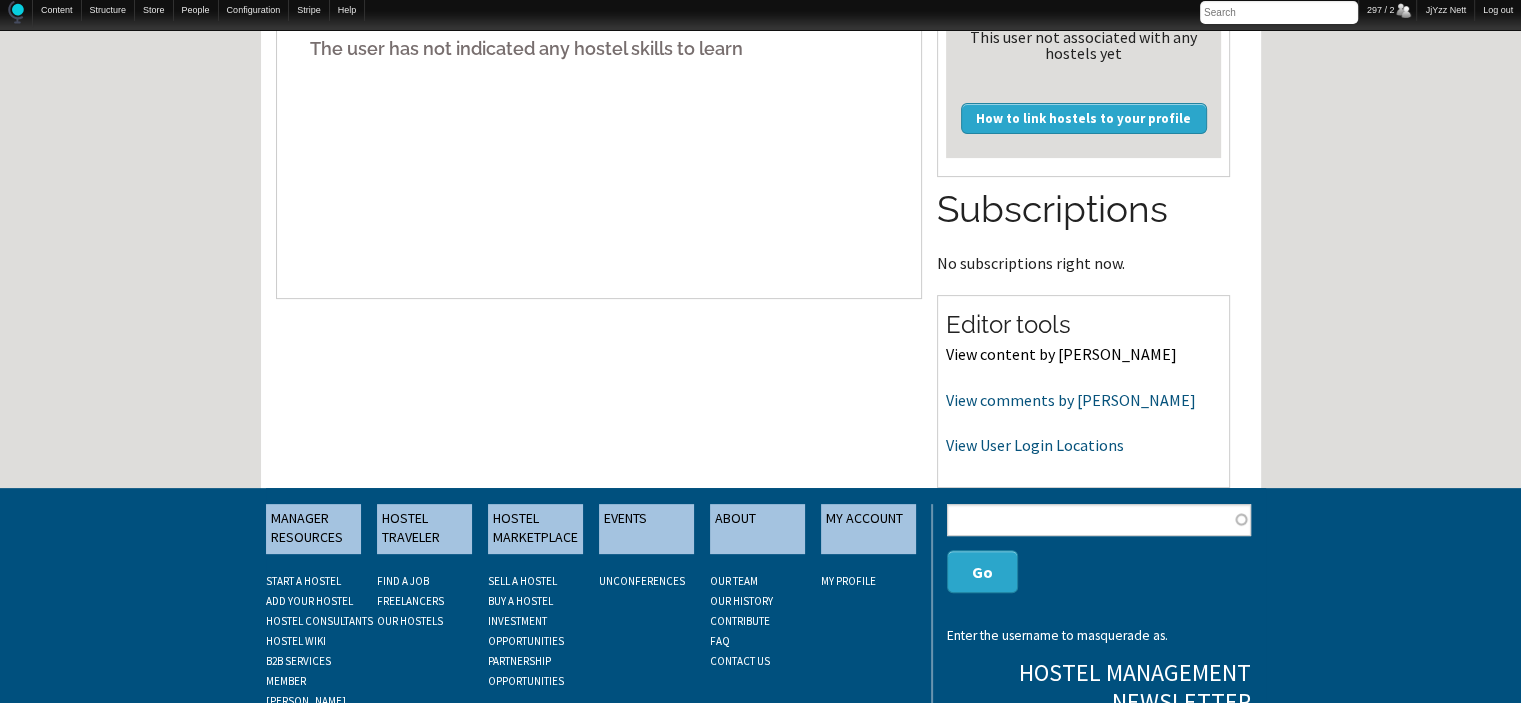 click on "View content by [PERSON_NAME]" at bounding box center (1061, 354) 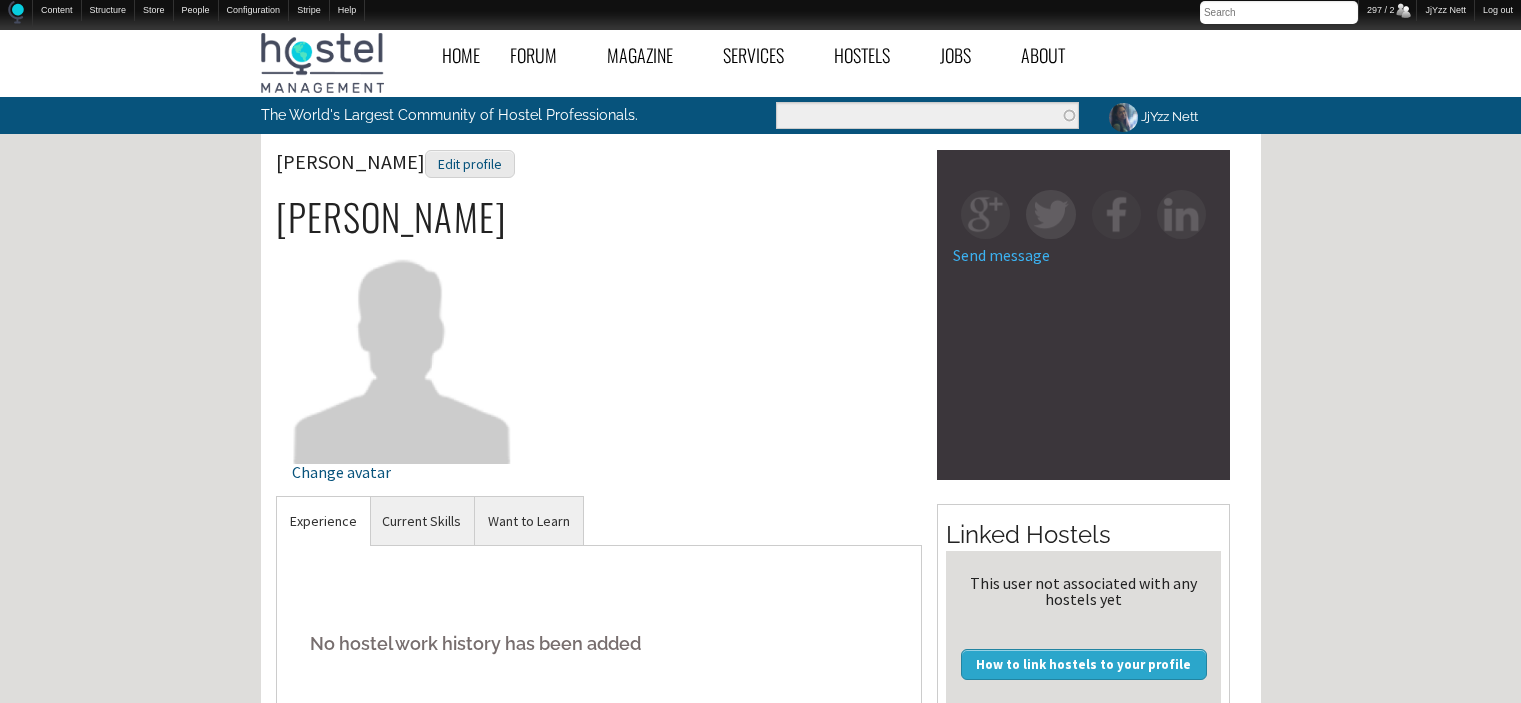 scroll, scrollTop: 546, scrollLeft: 0, axis: vertical 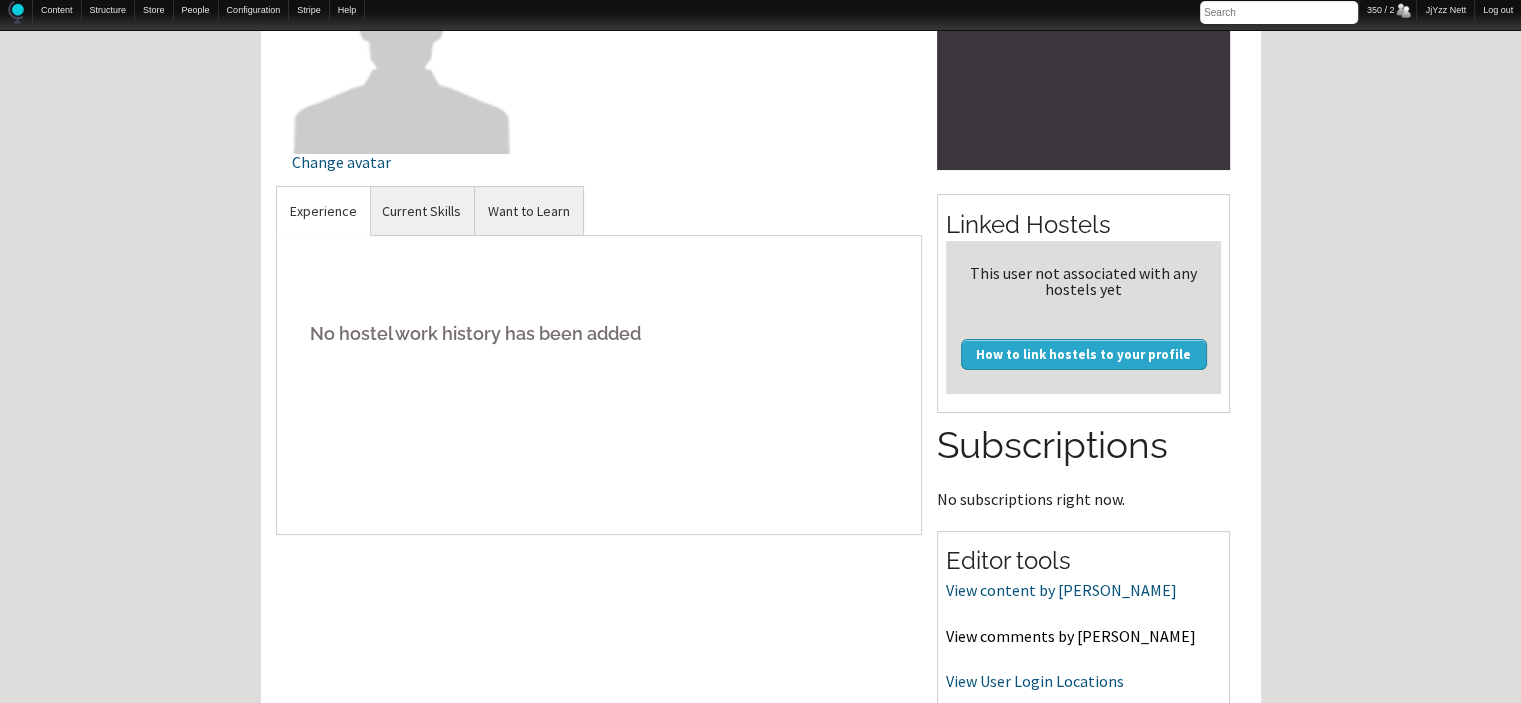 click on "View comments by [PERSON_NAME]" at bounding box center (1071, 636) 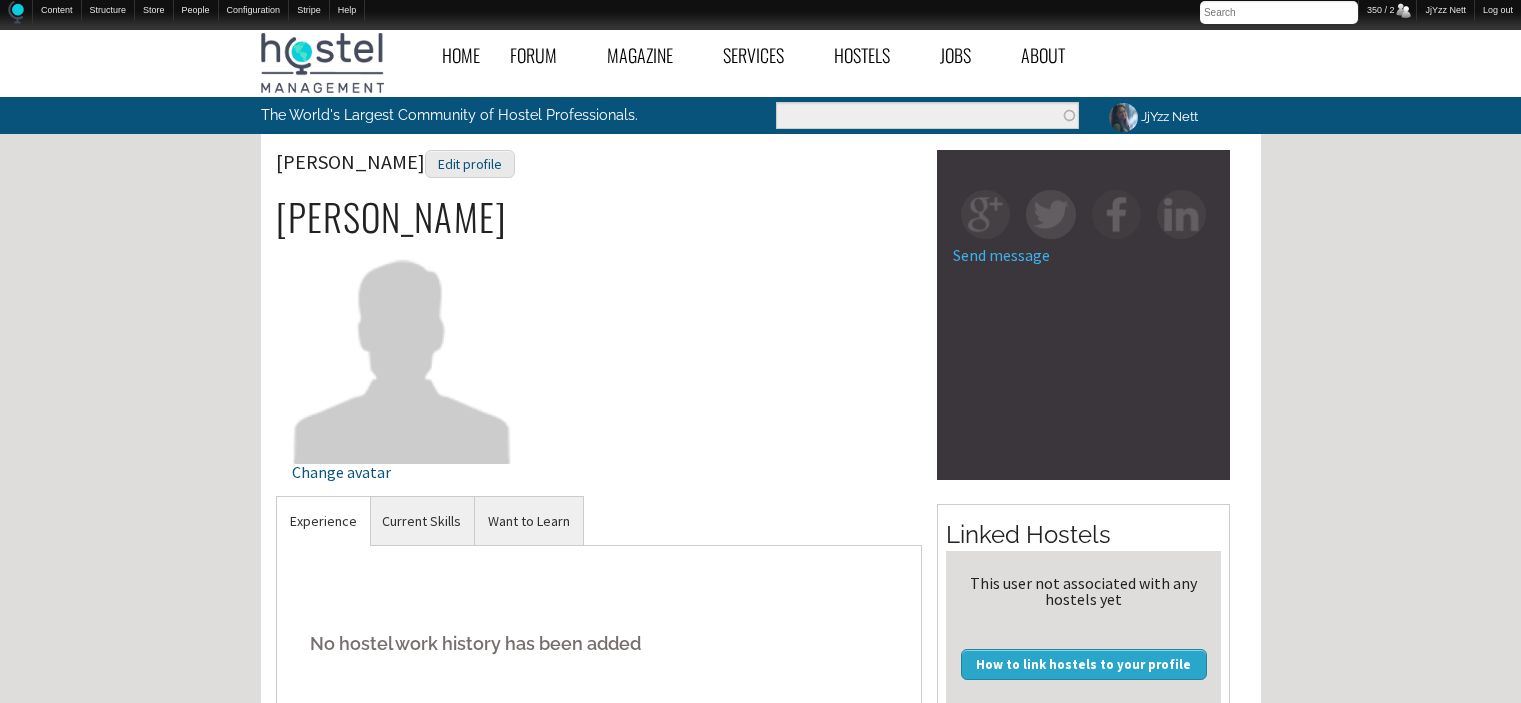 scroll, scrollTop: 310, scrollLeft: 0, axis: vertical 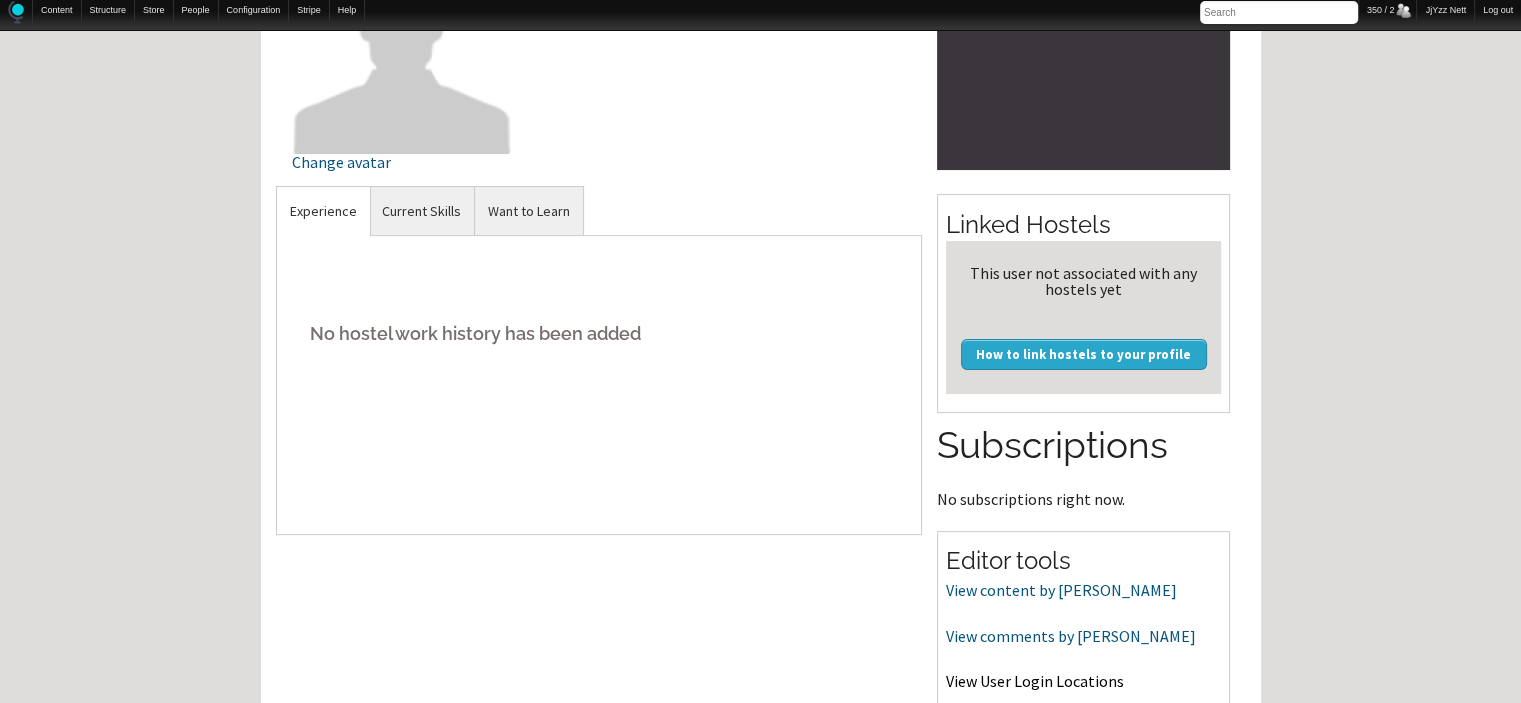 click on "View User Login Locations" at bounding box center (1035, 681) 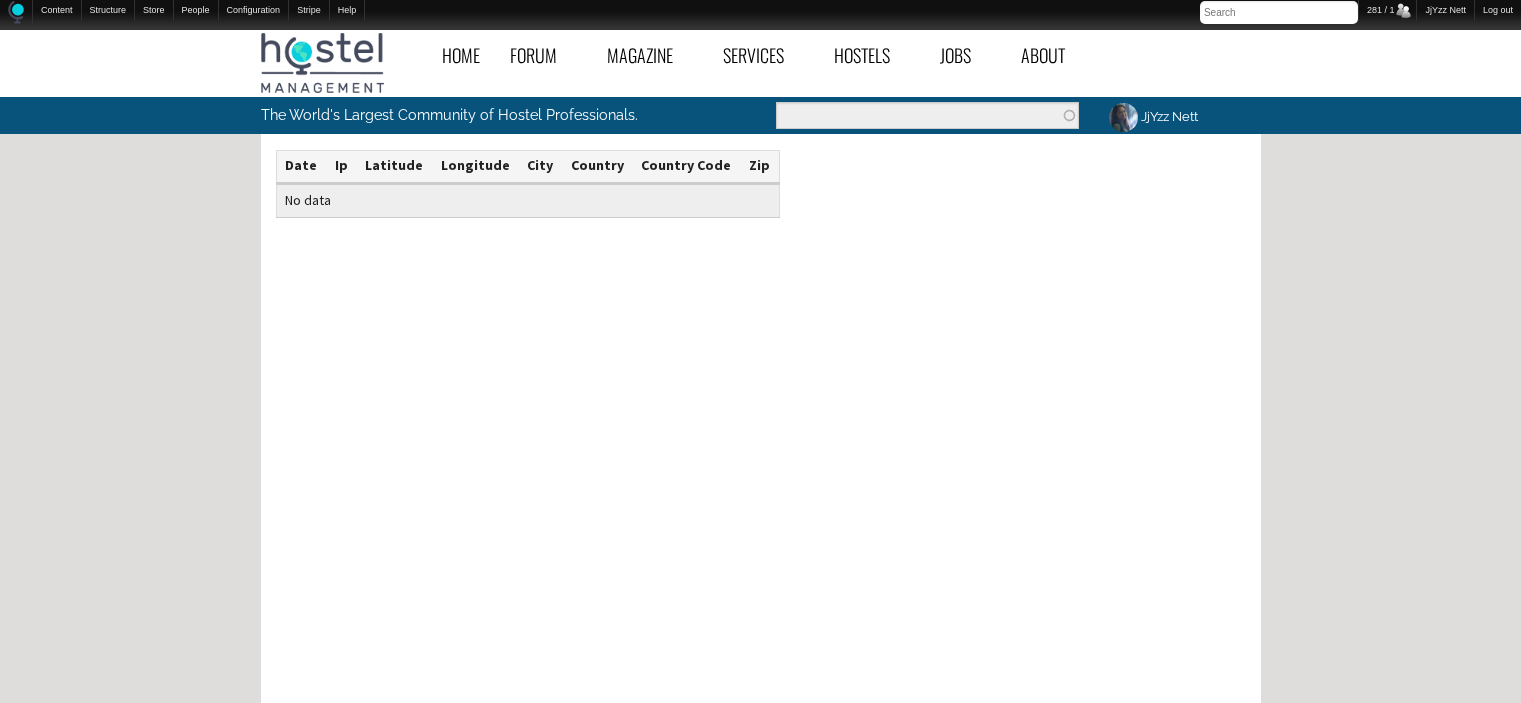 scroll, scrollTop: 0, scrollLeft: 0, axis: both 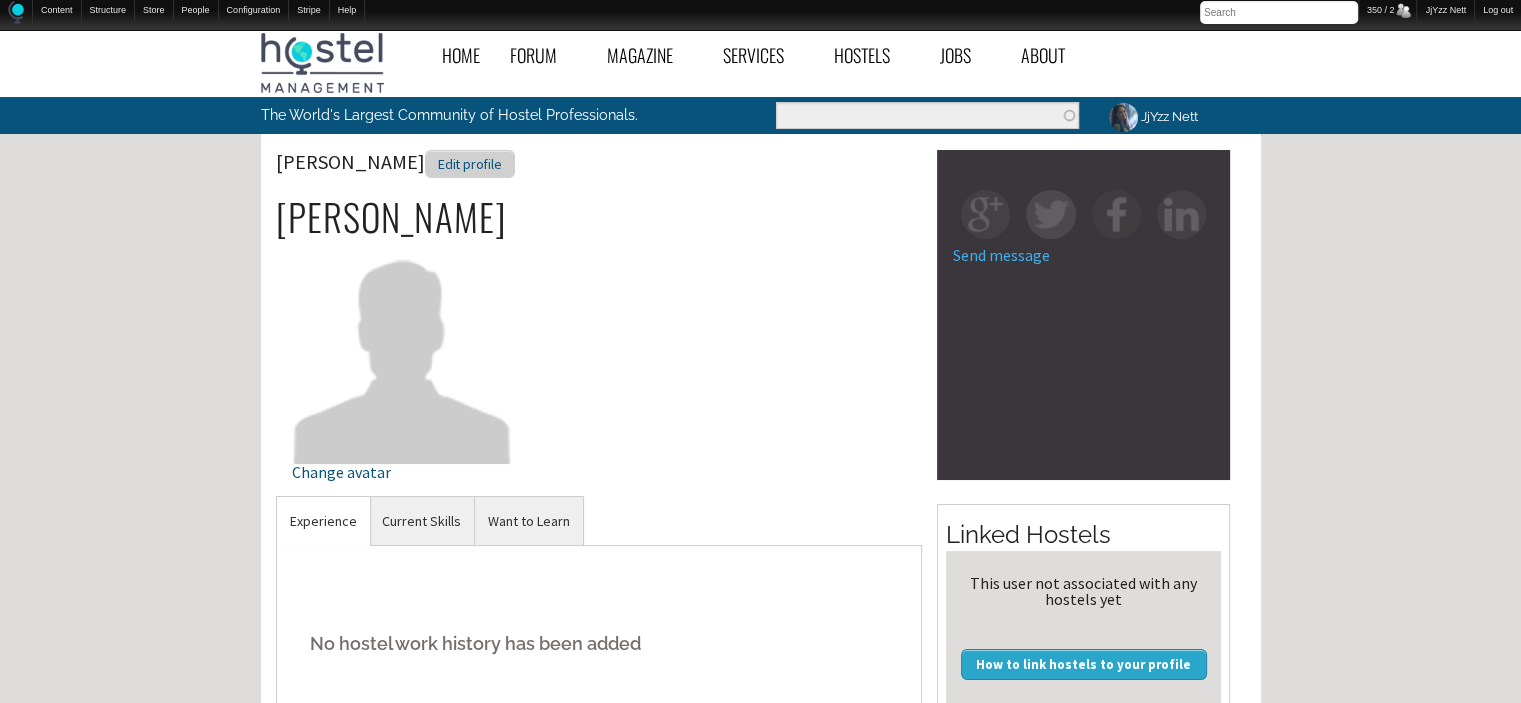 click on "Edit profile" at bounding box center [470, 164] 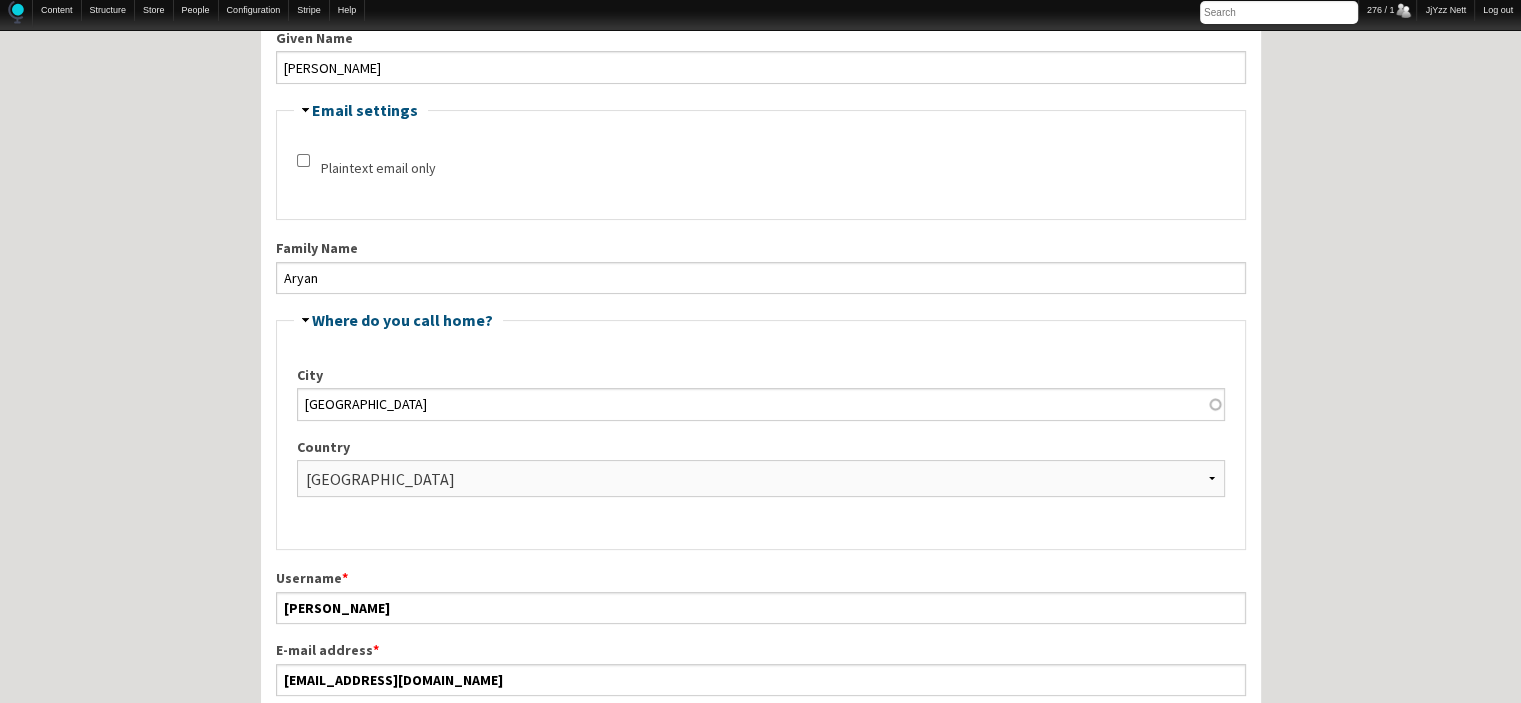 scroll, scrollTop: 400, scrollLeft: 0, axis: vertical 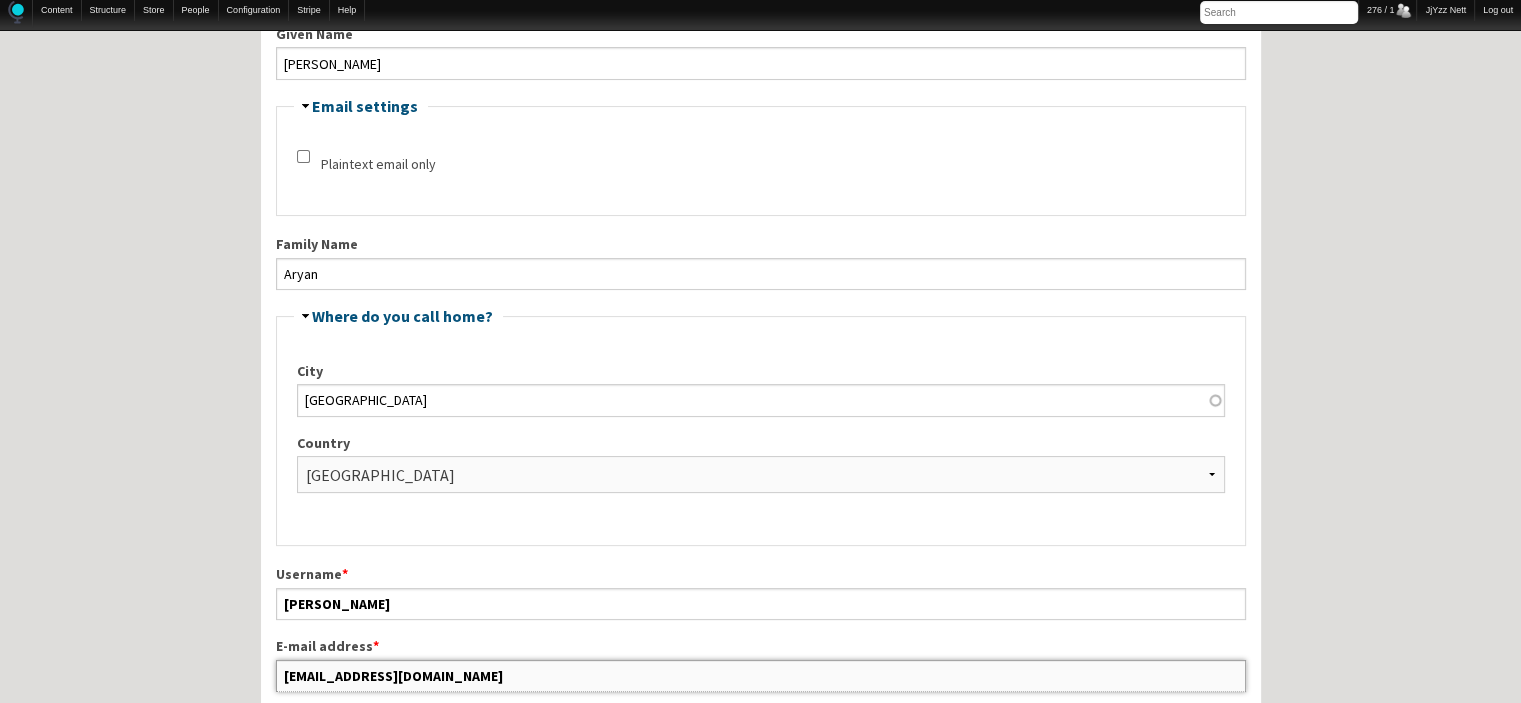 drag, startPoint x: 452, startPoint y: 667, endPoint x: 269, endPoint y: 667, distance: 183 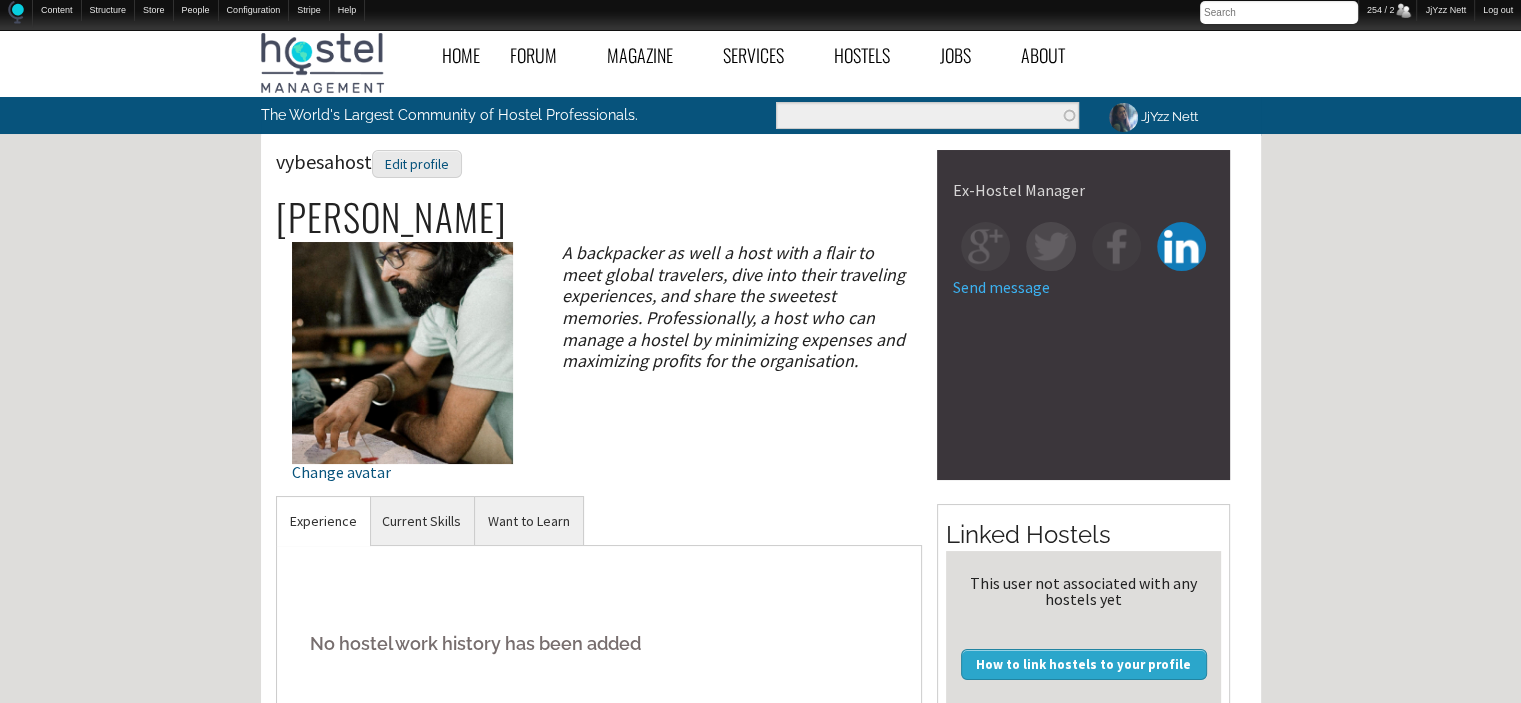 scroll, scrollTop: 615, scrollLeft: 0, axis: vertical 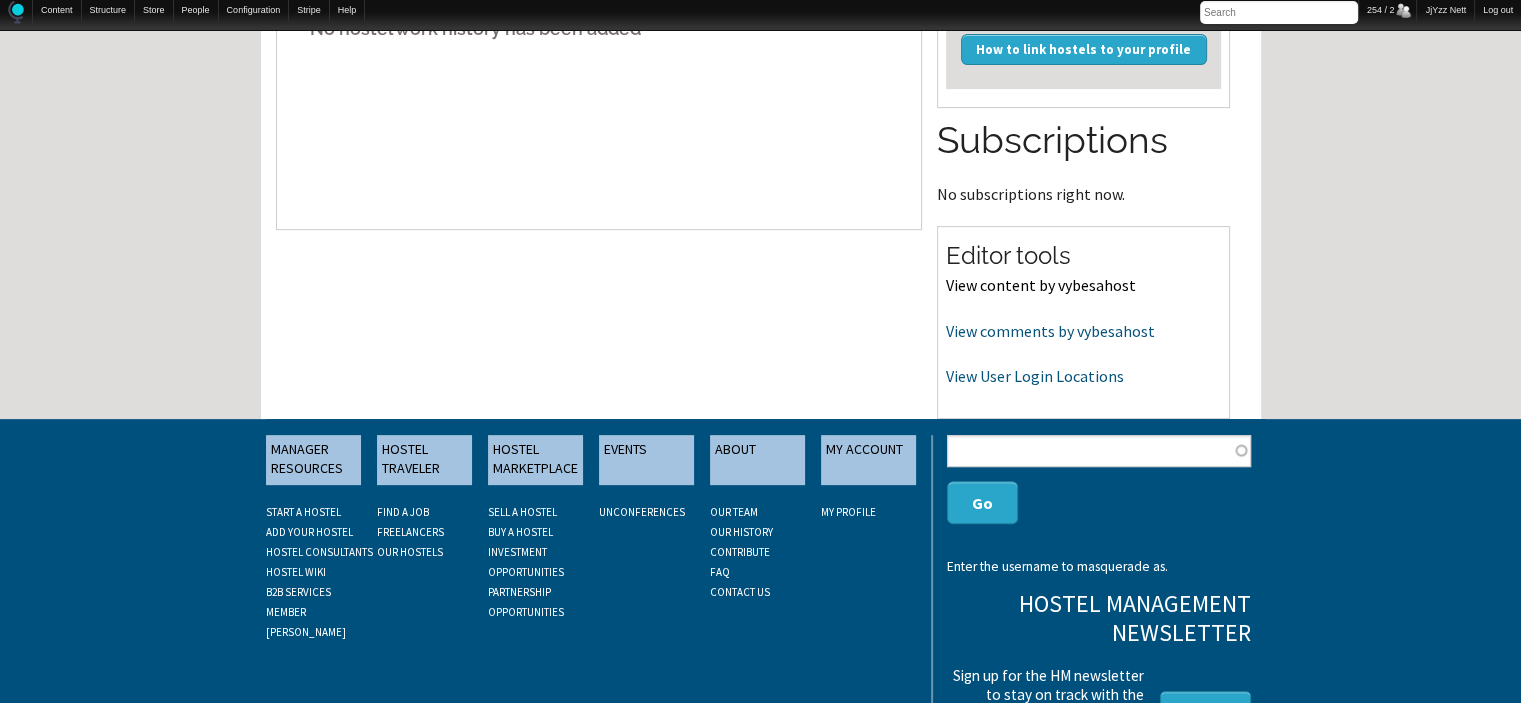 click on "View content by vybesahost" at bounding box center (1041, 285) 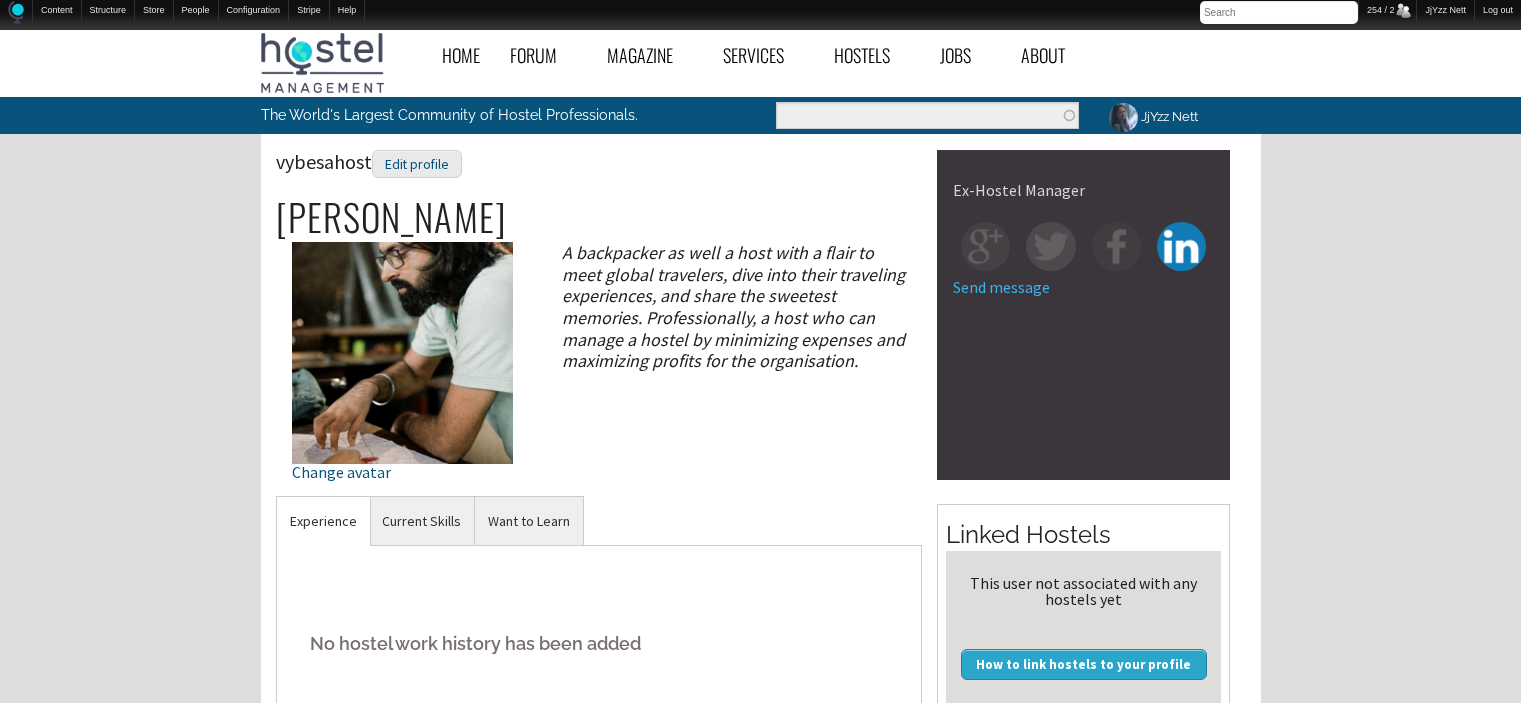 scroll, scrollTop: 615, scrollLeft: 0, axis: vertical 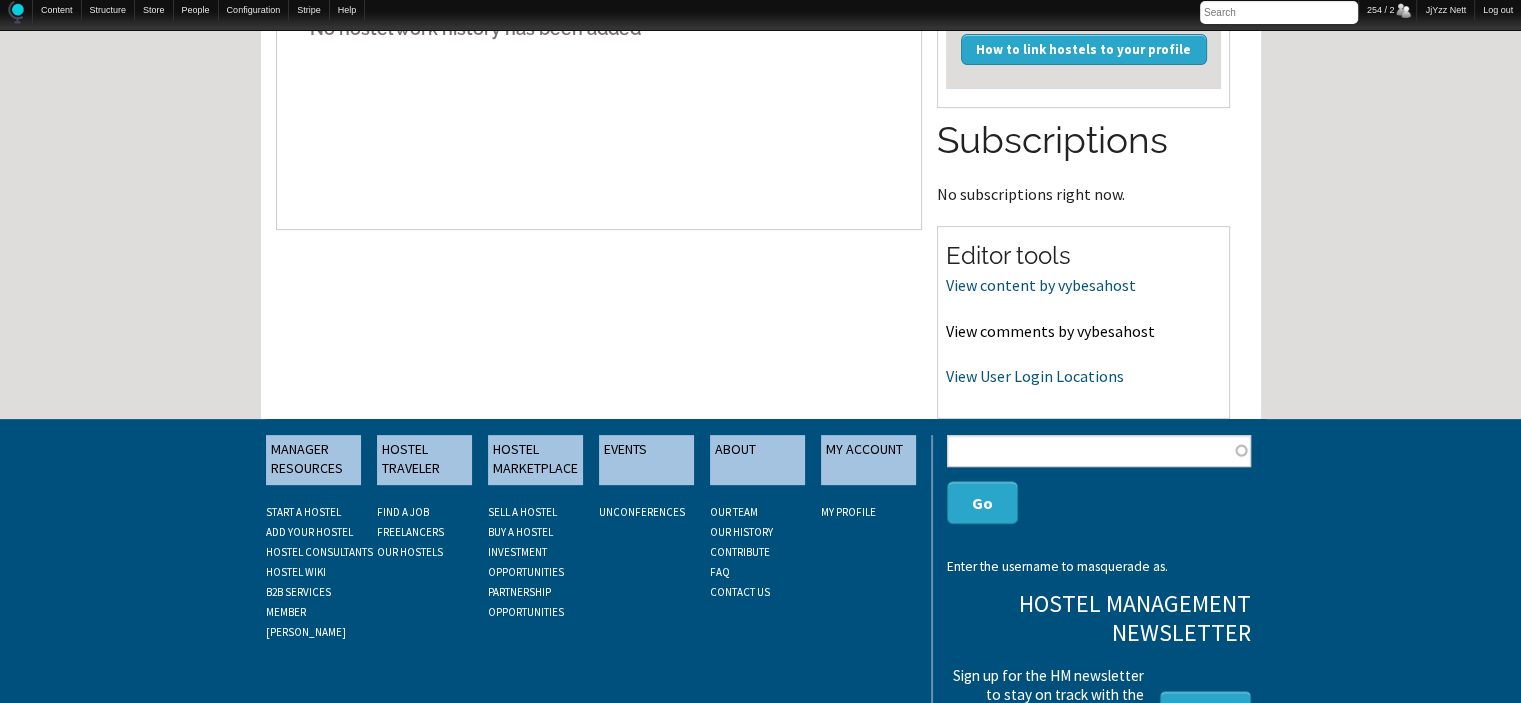 click on "View comments by vybesahost" at bounding box center [1050, 331] 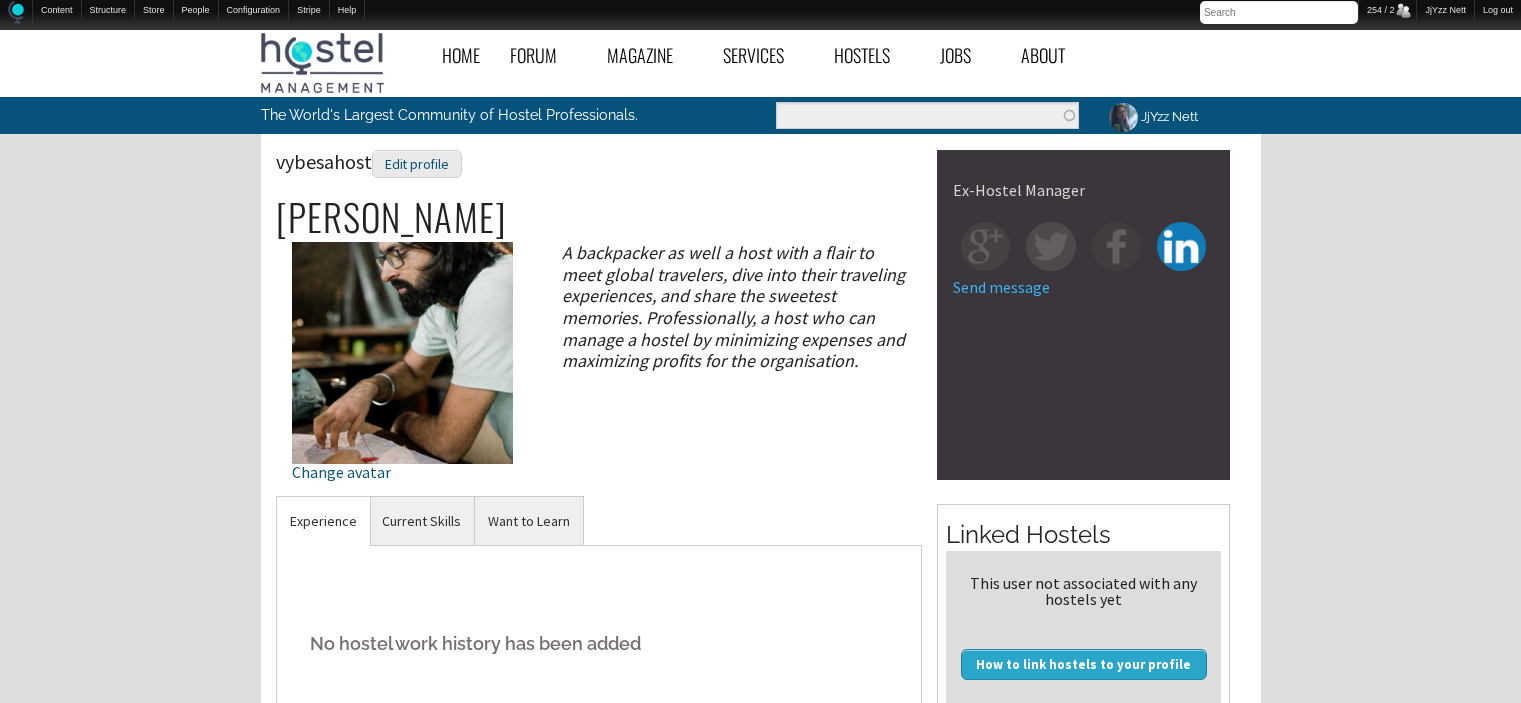 scroll, scrollTop: 615, scrollLeft: 0, axis: vertical 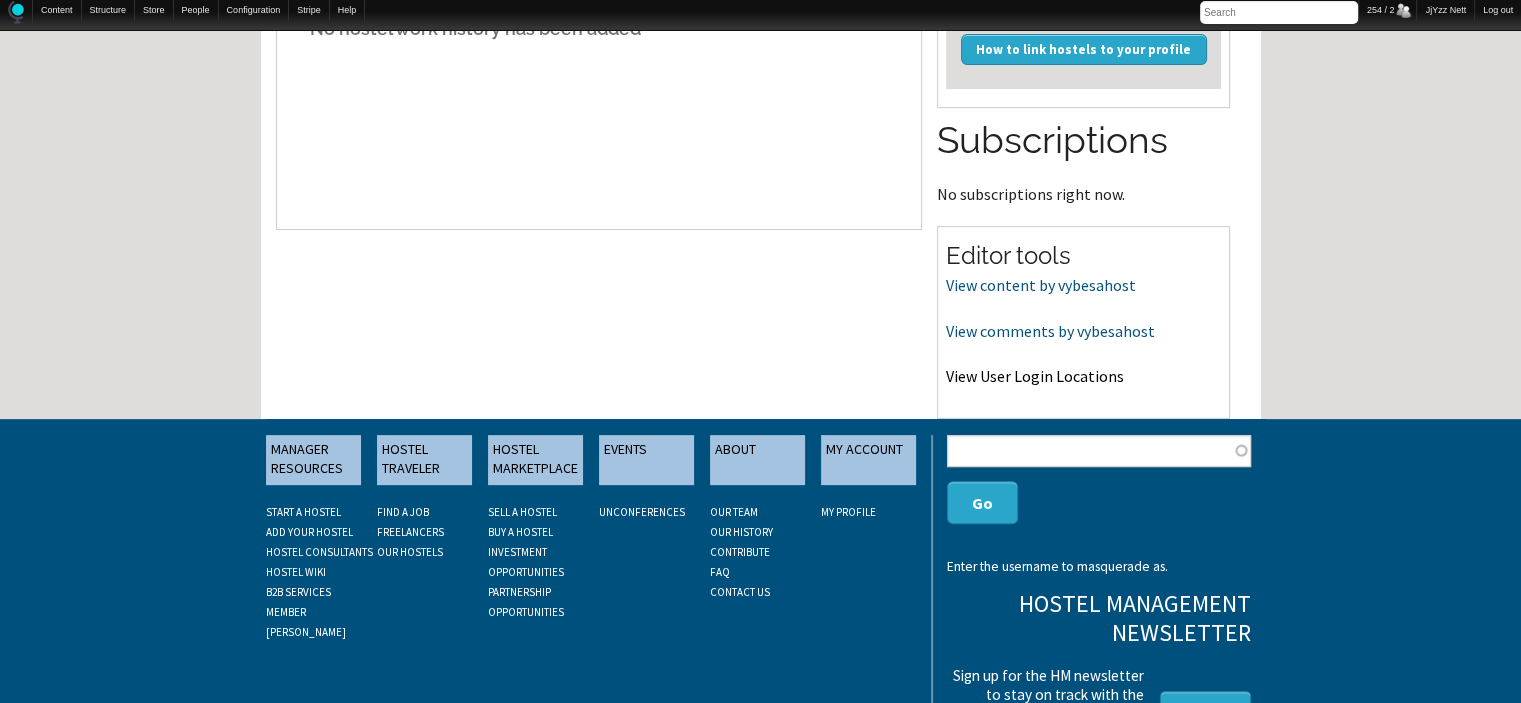 click on "View User Login Locations" at bounding box center (1035, 376) 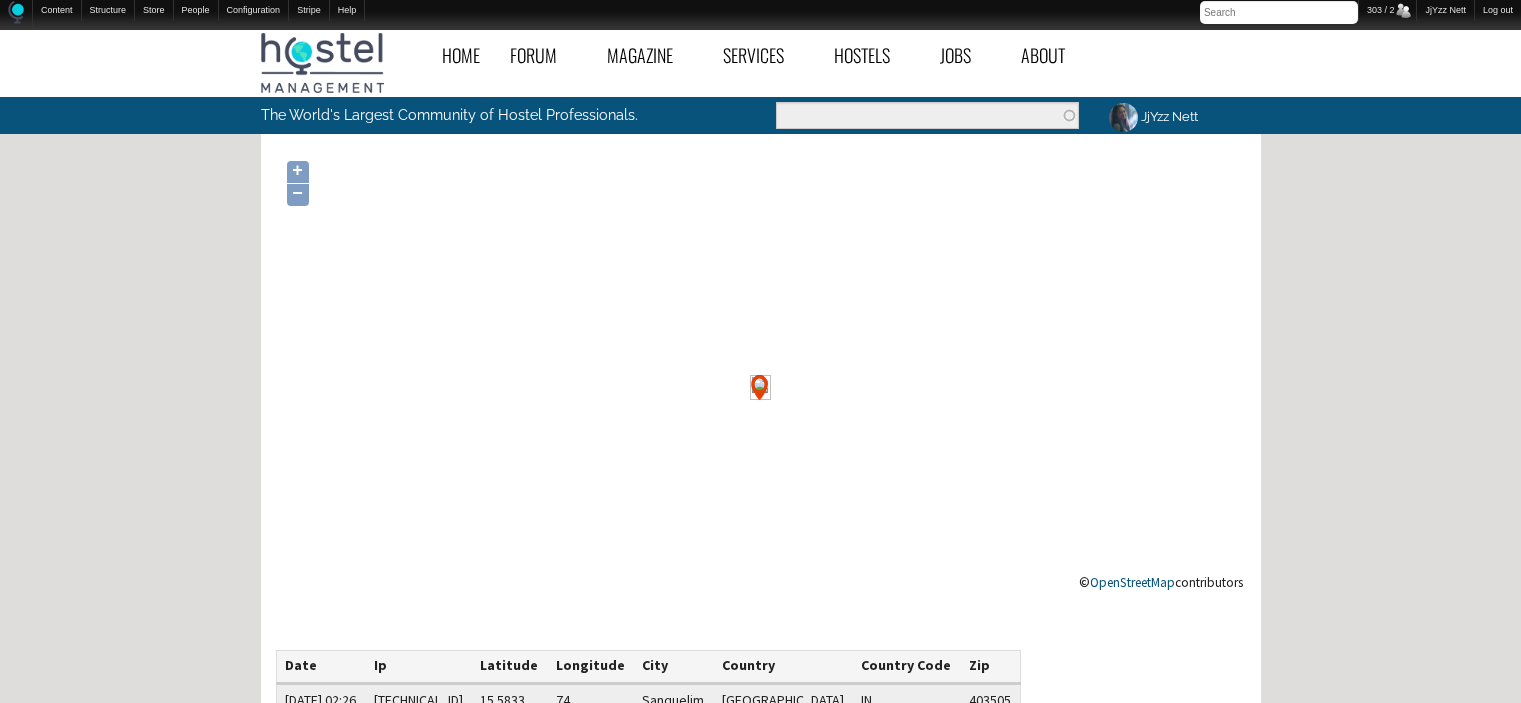 scroll, scrollTop: 0, scrollLeft: 0, axis: both 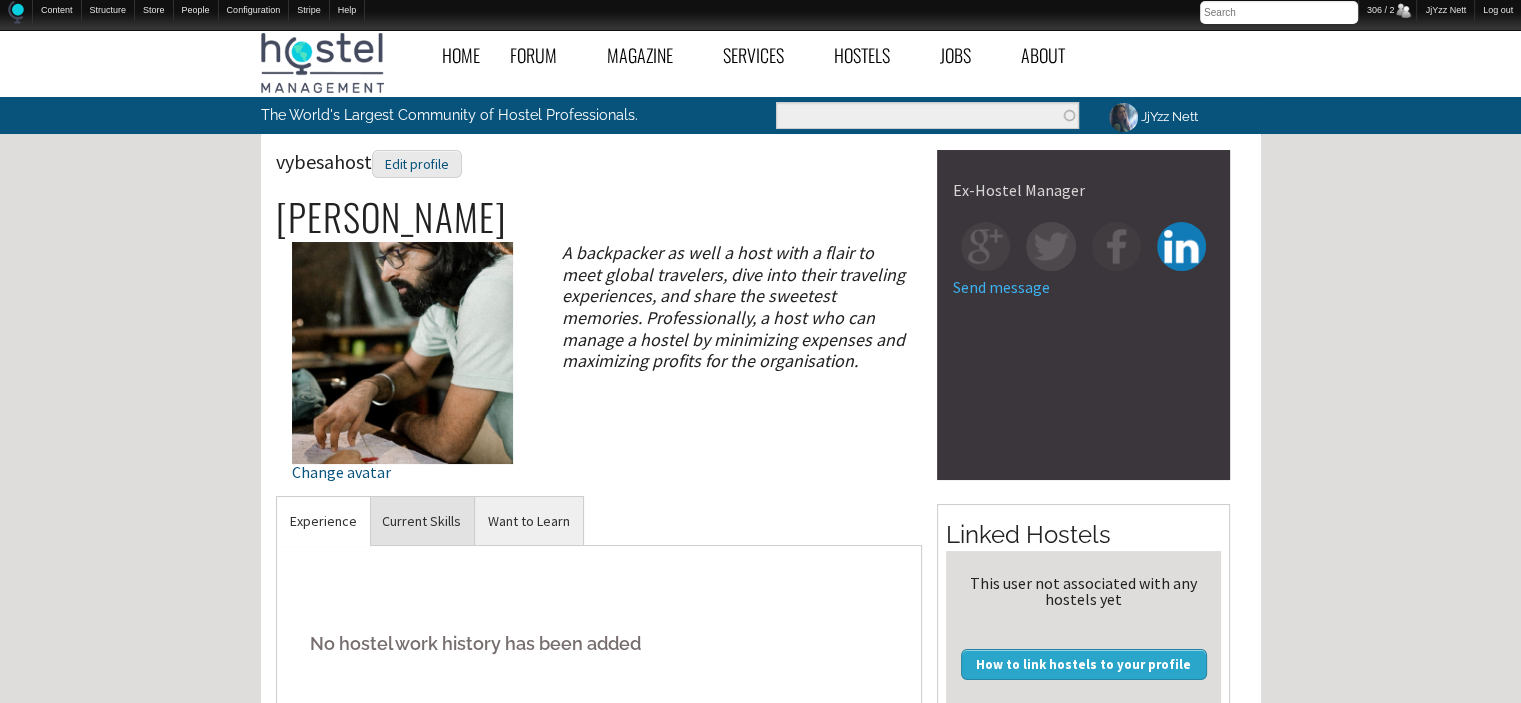 click on "Current Skills" at bounding box center (421, 521) 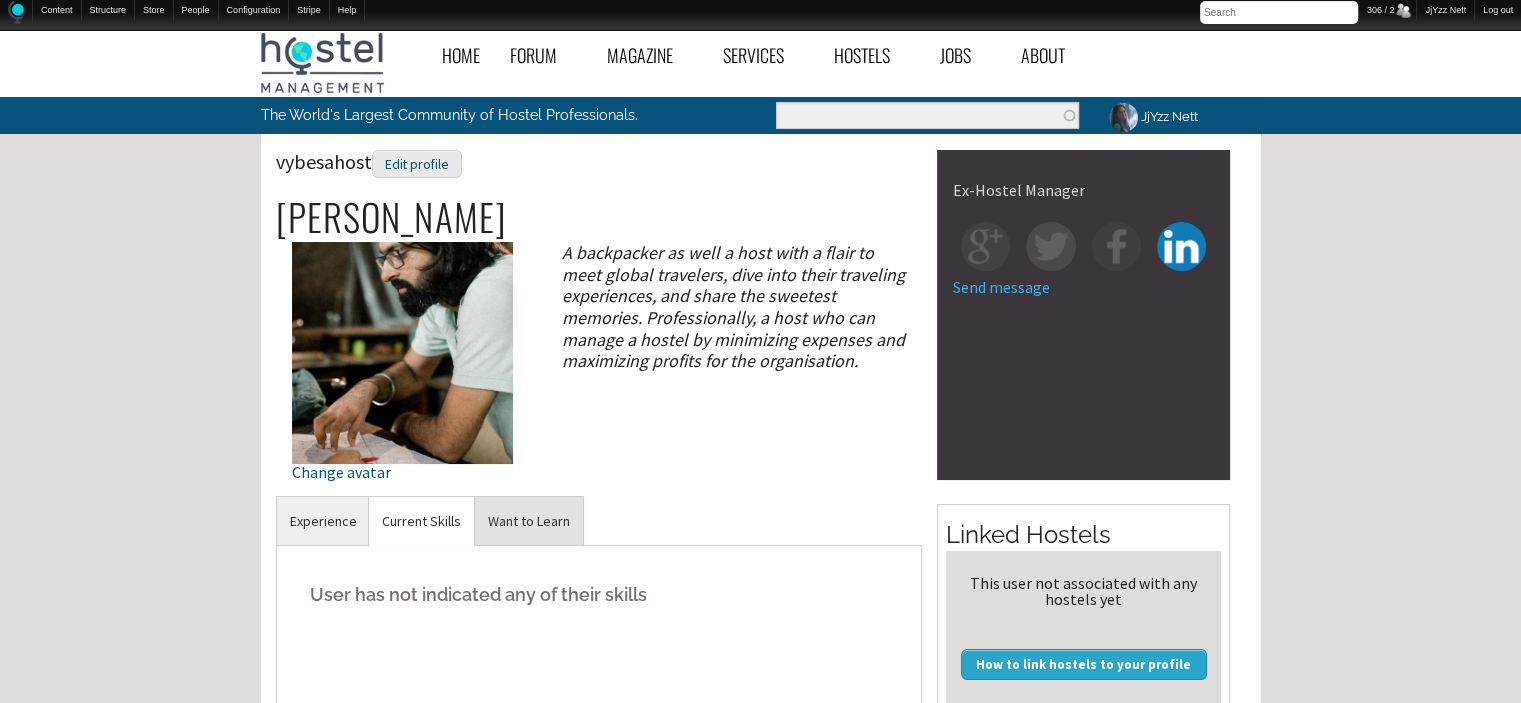 click on "Want to Learn" at bounding box center (529, 521) 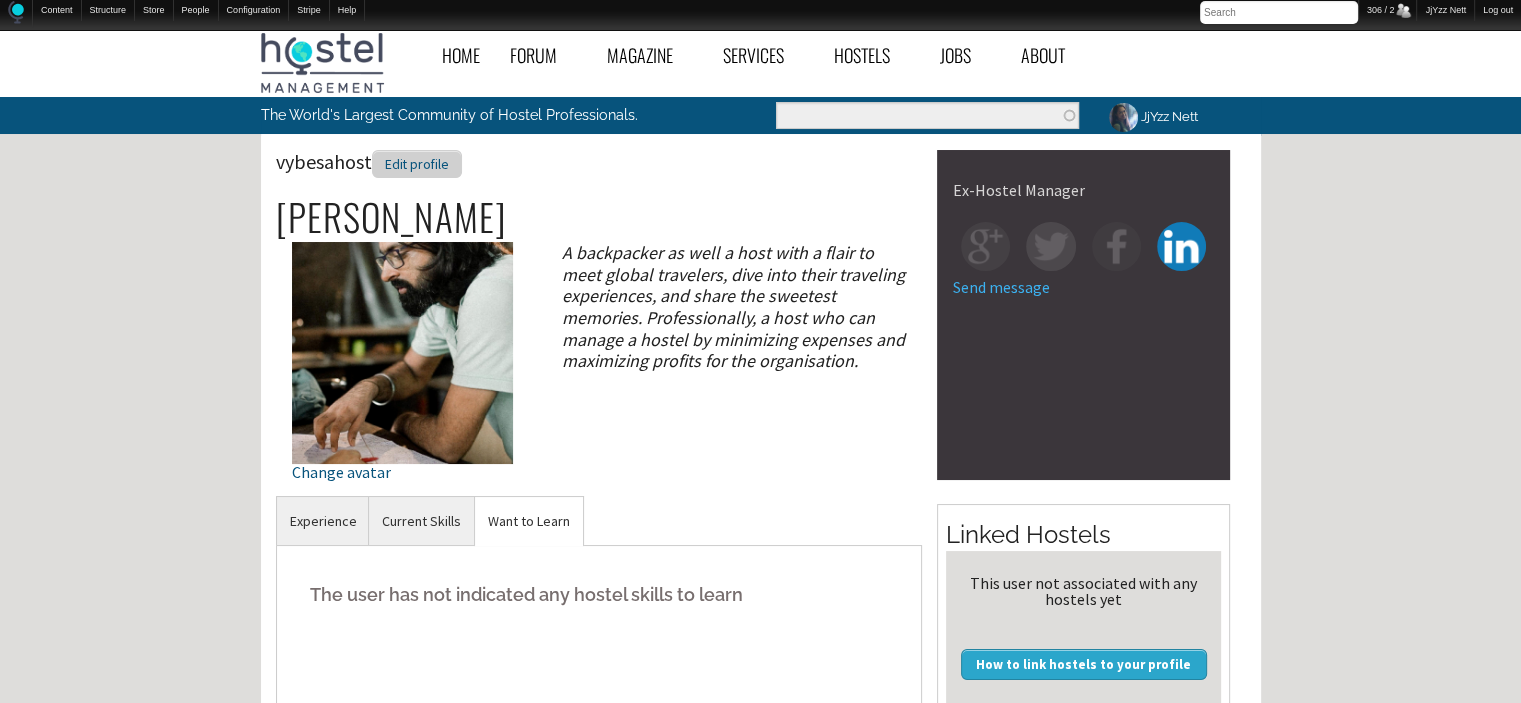 click on "Edit profile" at bounding box center (417, 164) 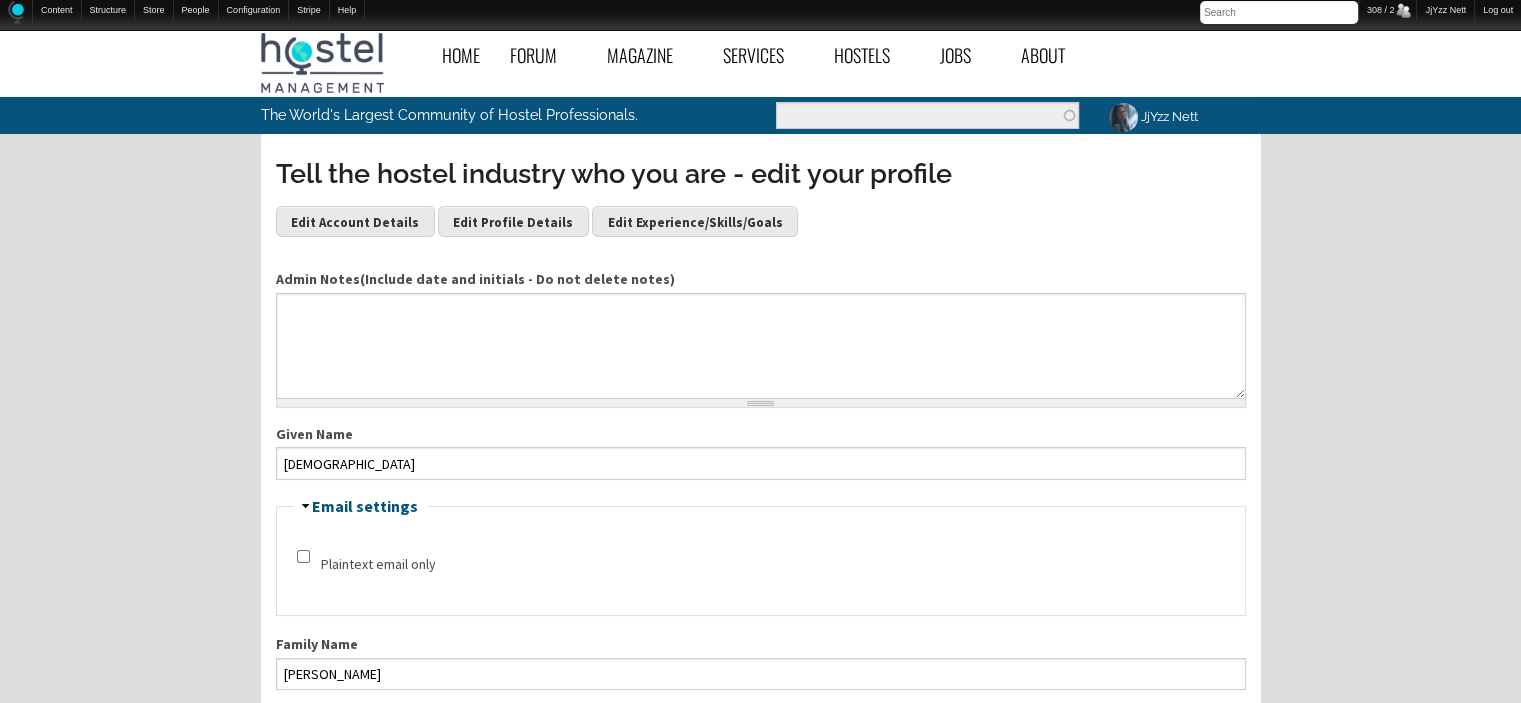 scroll, scrollTop: 615, scrollLeft: 0, axis: vertical 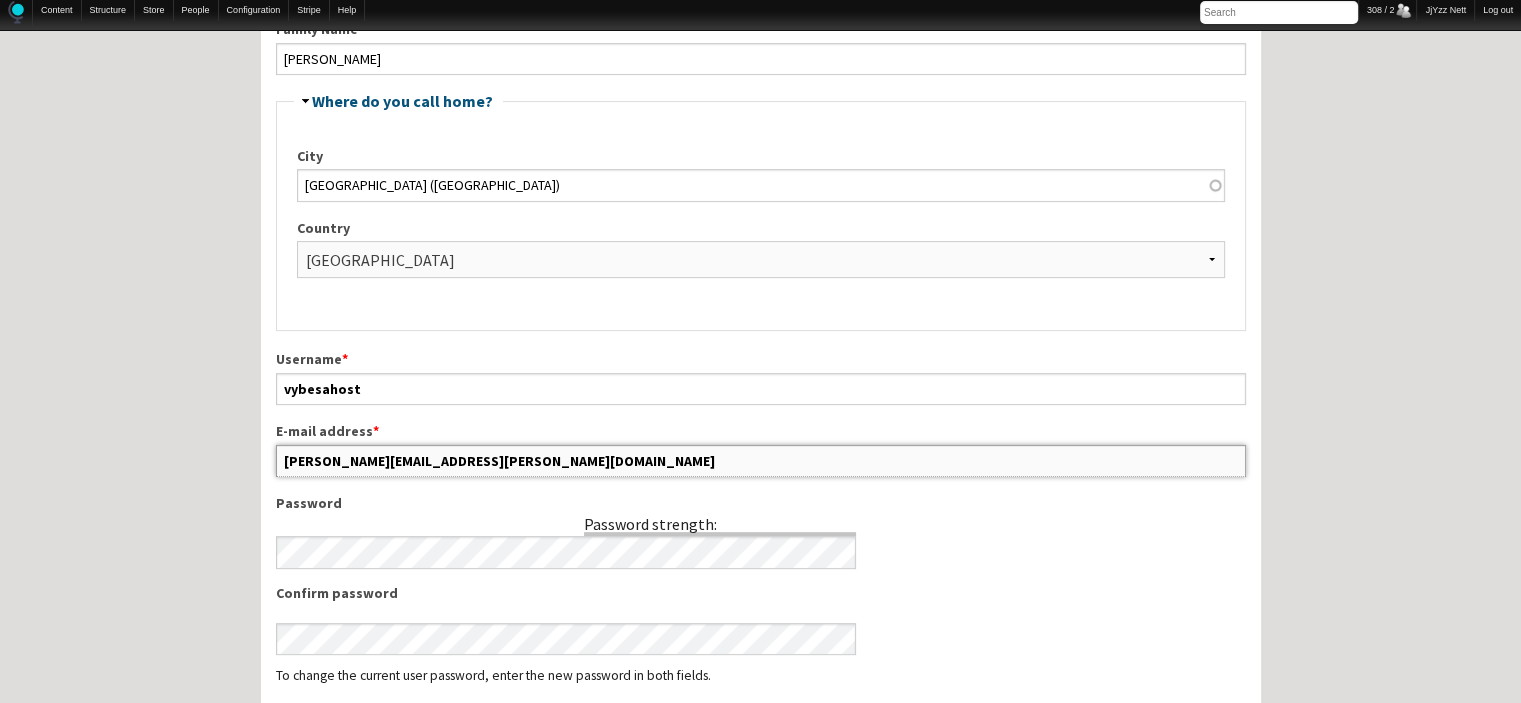 drag, startPoint x: 498, startPoint y: 457, endPoint x: 264, endPoint y: 460, distance: 234.01923 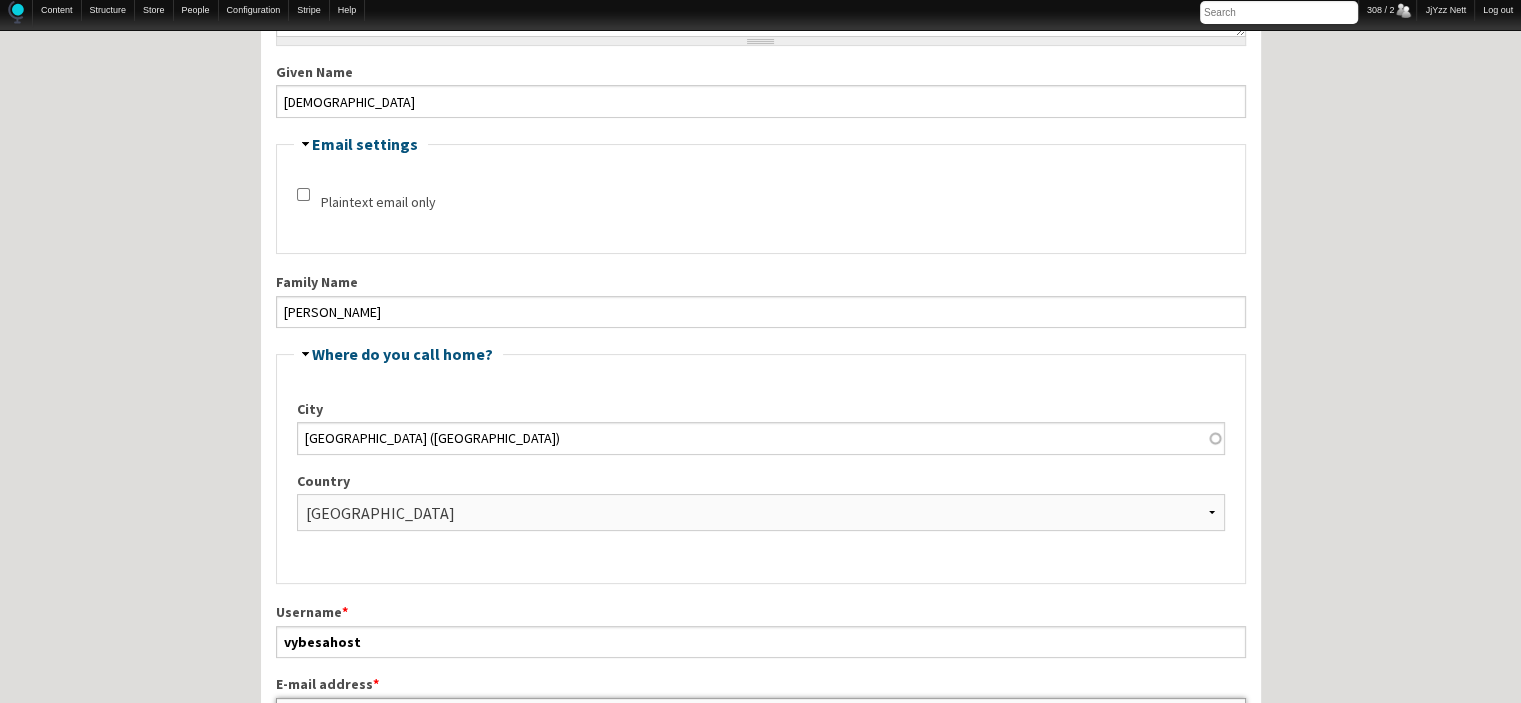 scroll, scrollTop: 361, scrollLeft: 0, axis: vertical 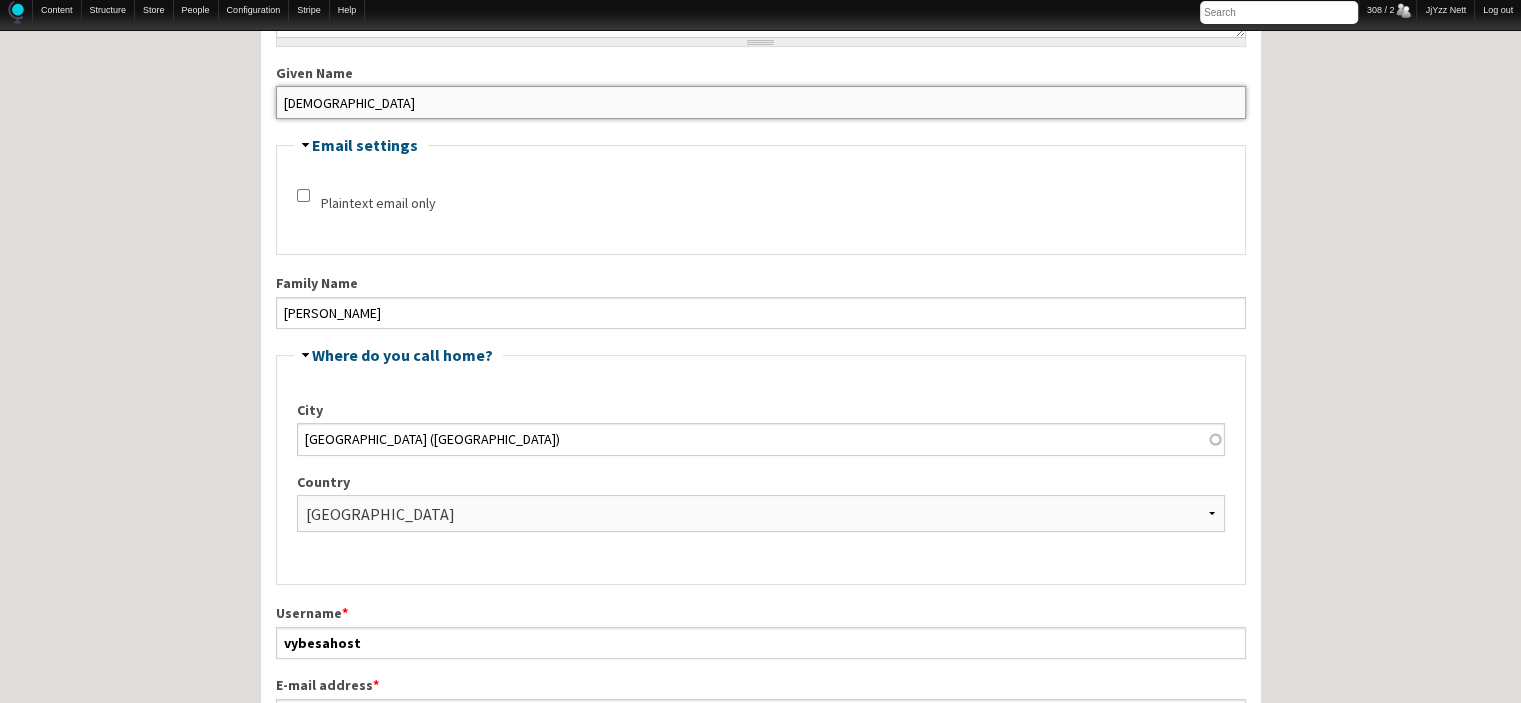 click on "[DEMOGRAPHIC_DATA]" at bounding box center [761, 102] 